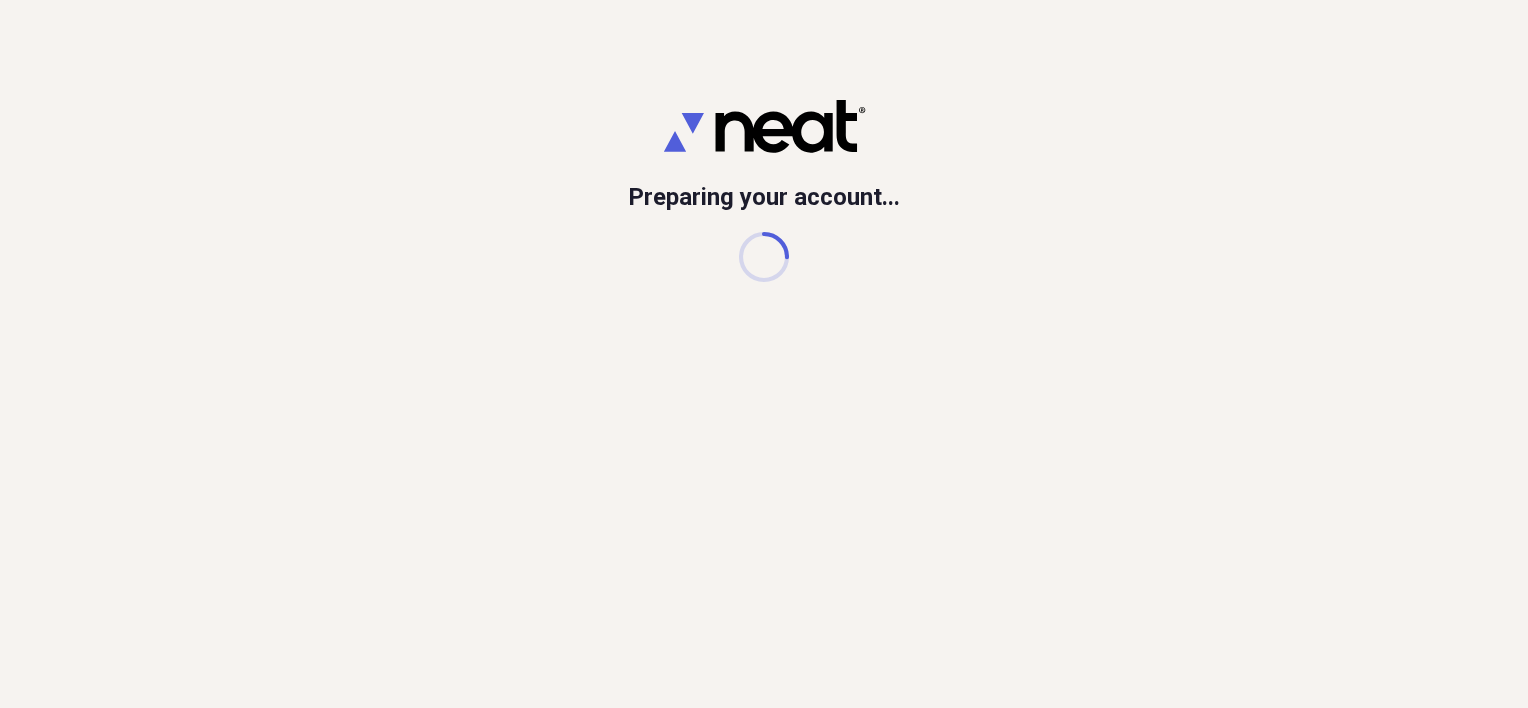 scroll, scrollTop: 0, scrollLeft: 0, axis: both 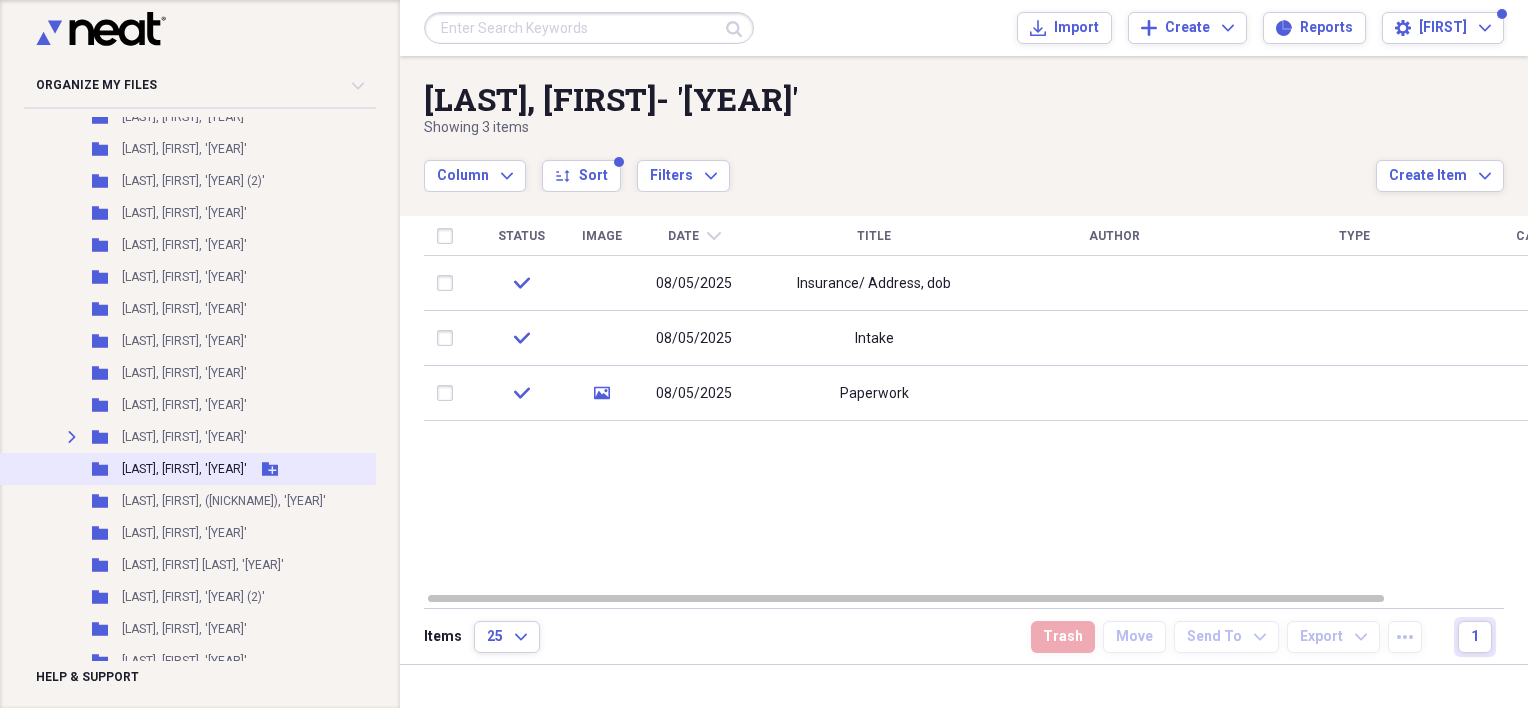 click on "[LAST], [FIRST], '[YEAR]'" at bounding box center (184, 469) 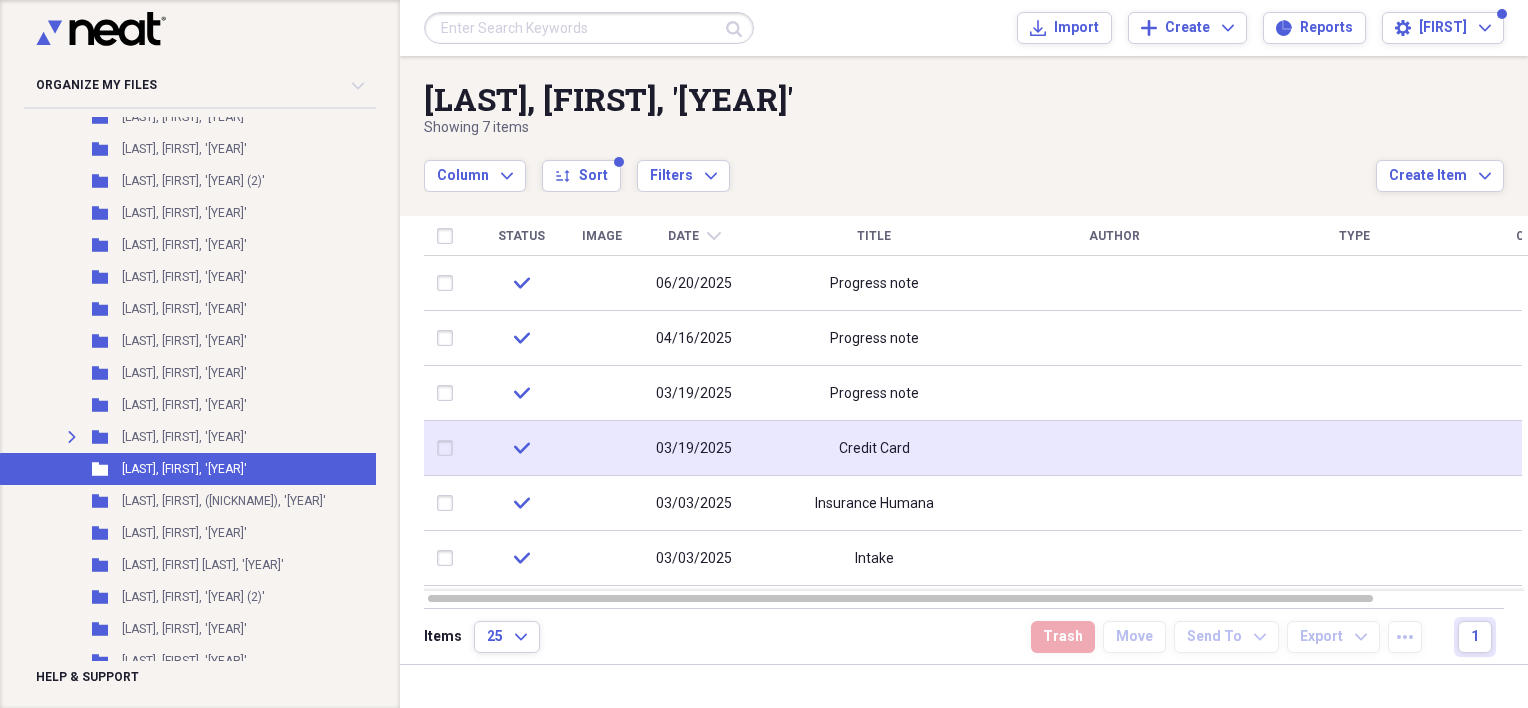 click on "Credit Card" at bounding box center [874, 448] 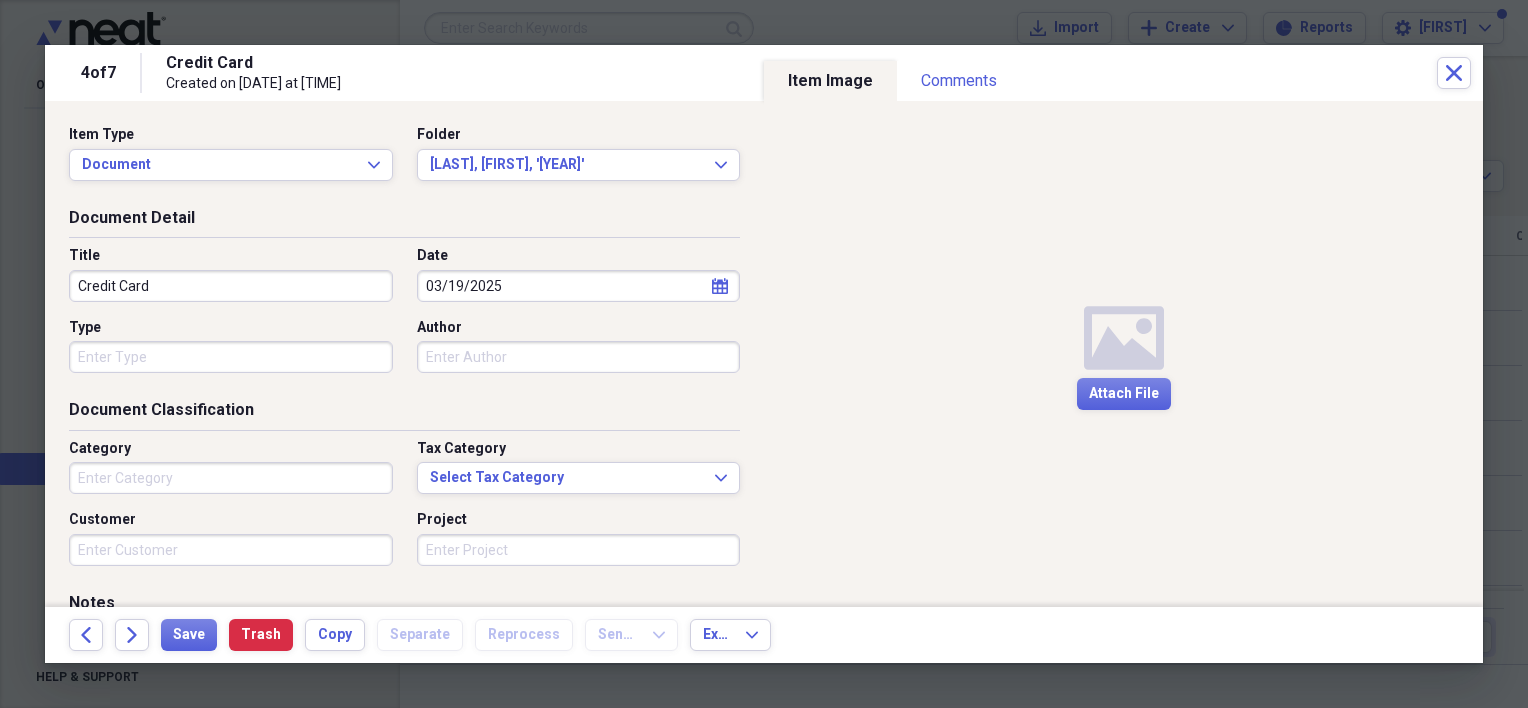 scroll, scrollTop: 0, scrollLeft: 0, axis: both 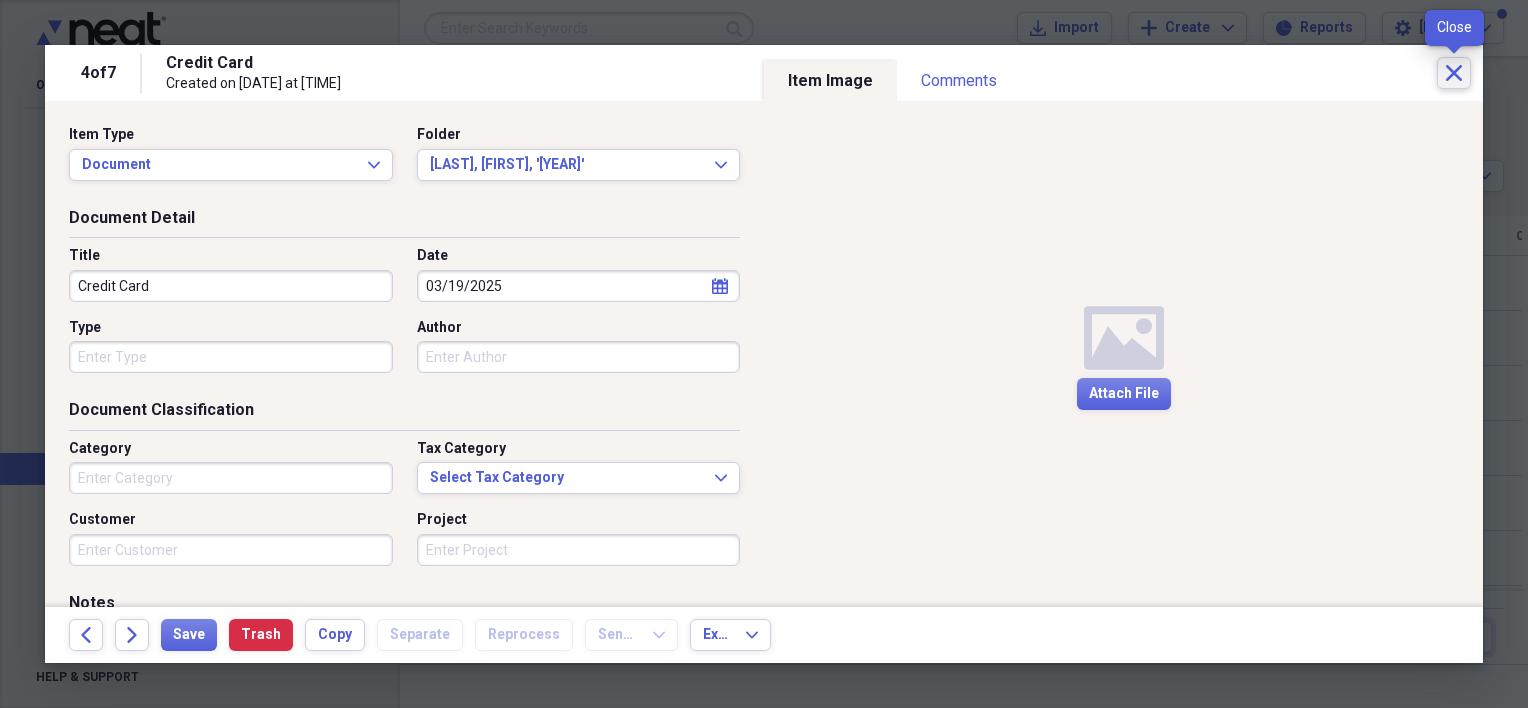 click on "Close" 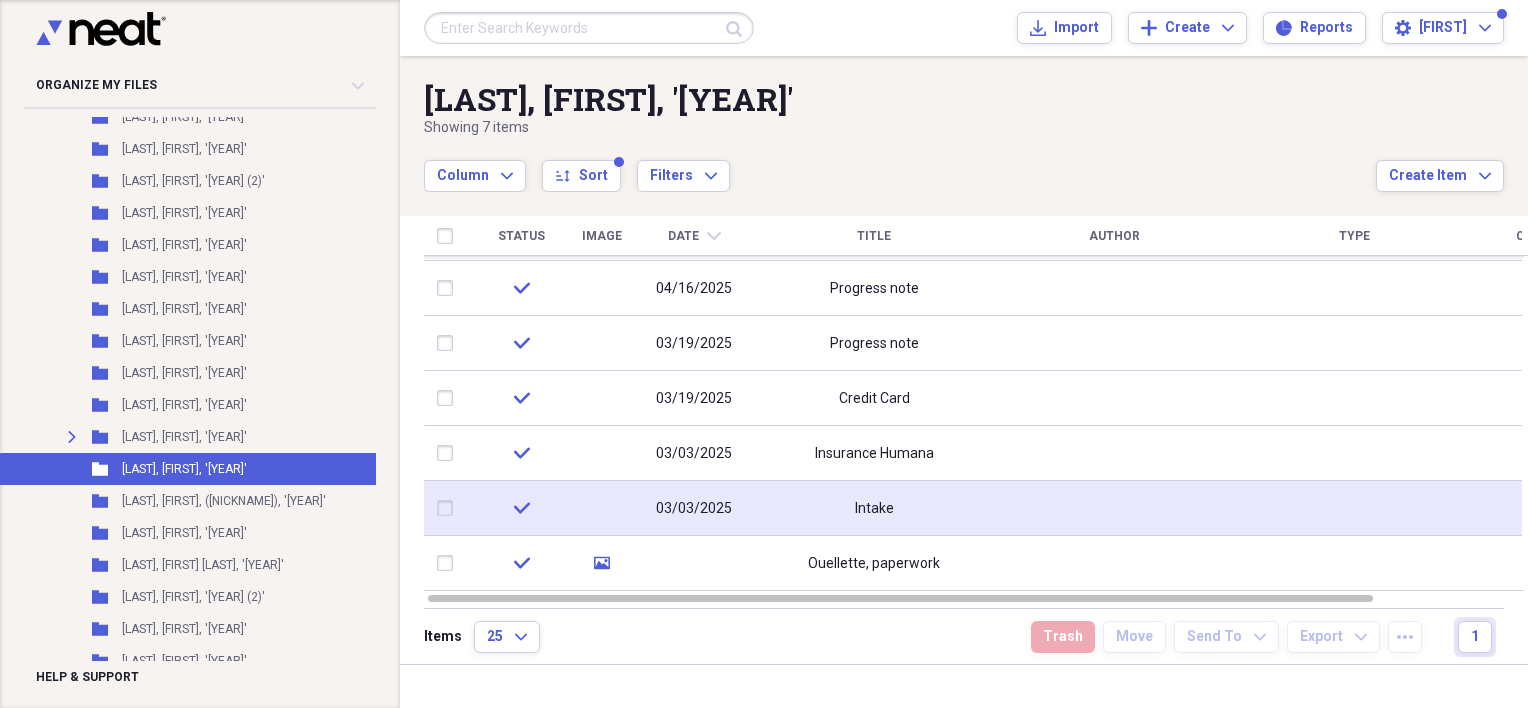 click on "Intake" at bounding box center [874, 509] 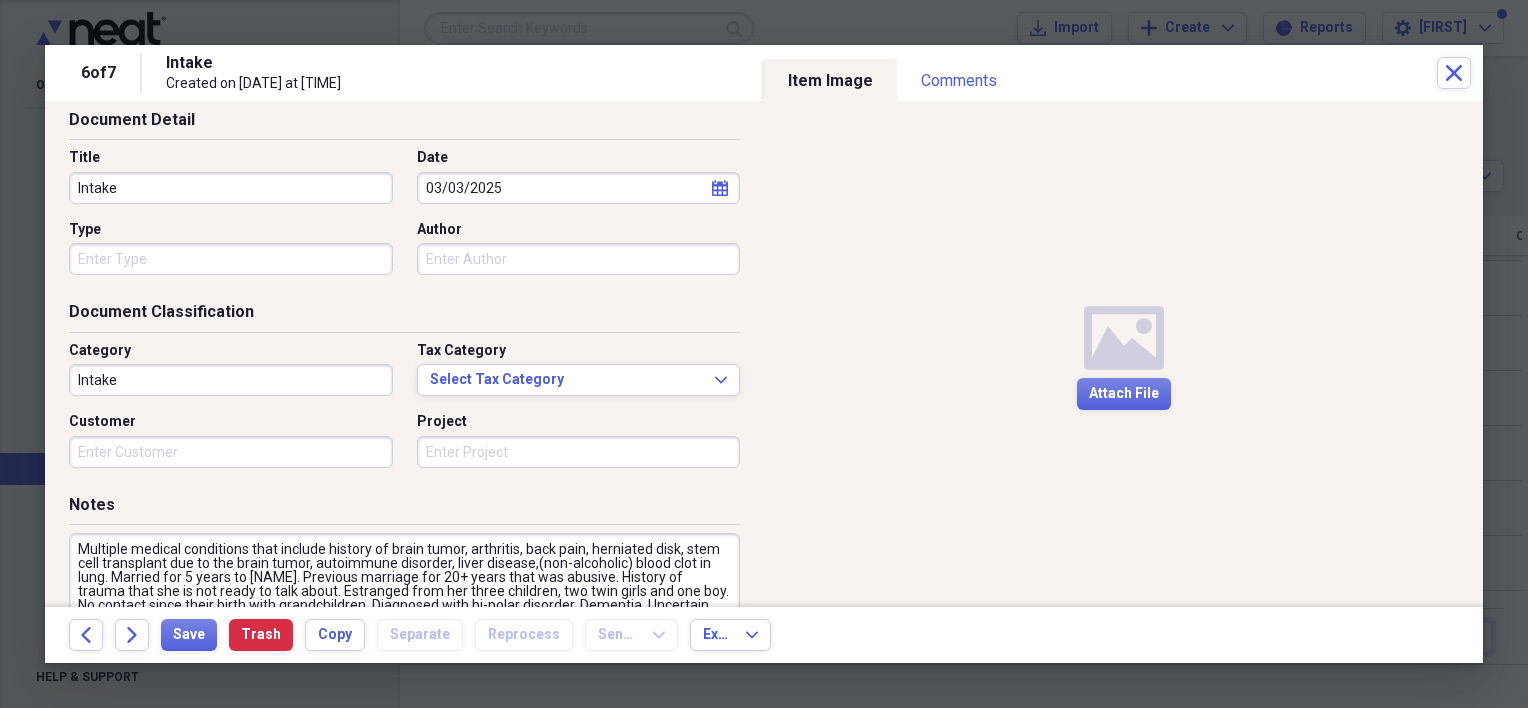 scroll, scrollTop: 0, scrollLeft: 0, axis: both 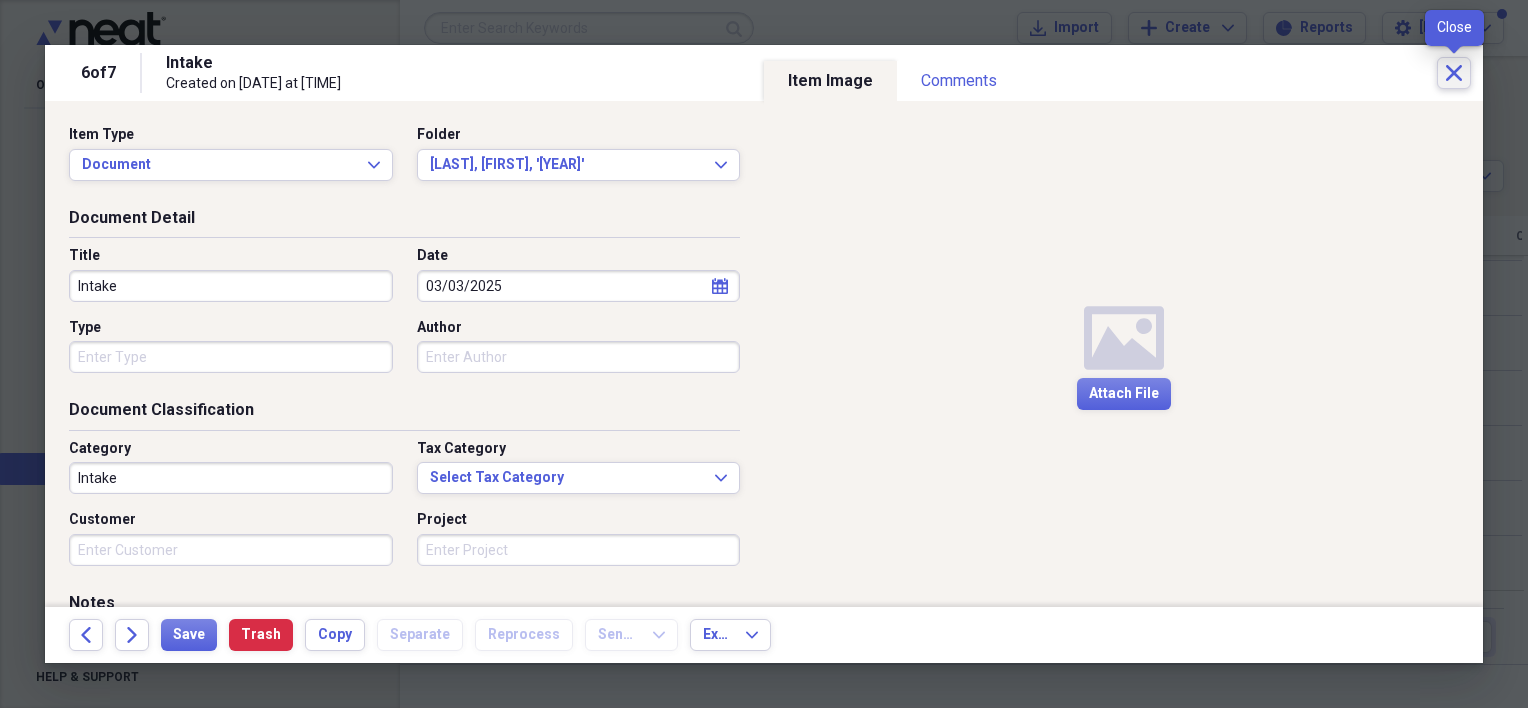 click 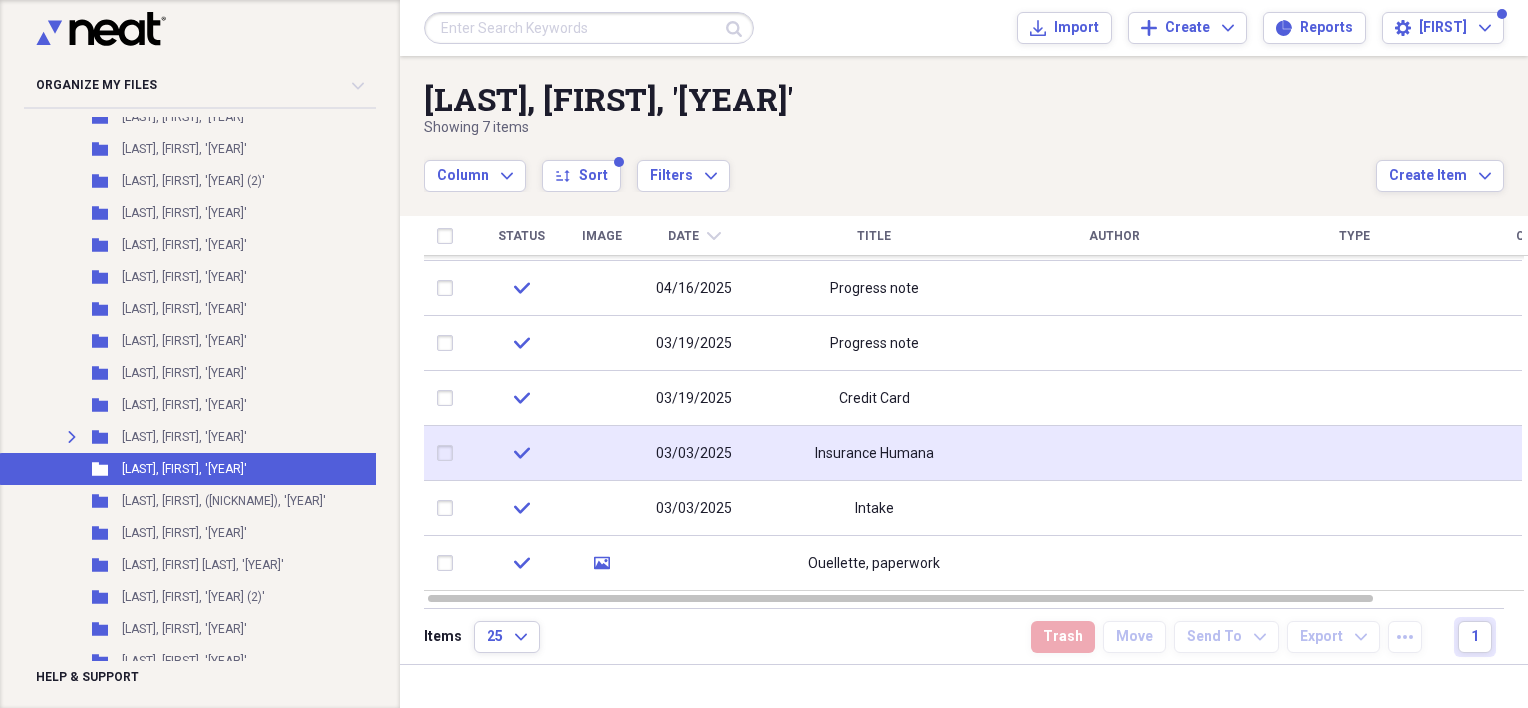 click on "Insurance Humana" at bounding box center (874, 454) 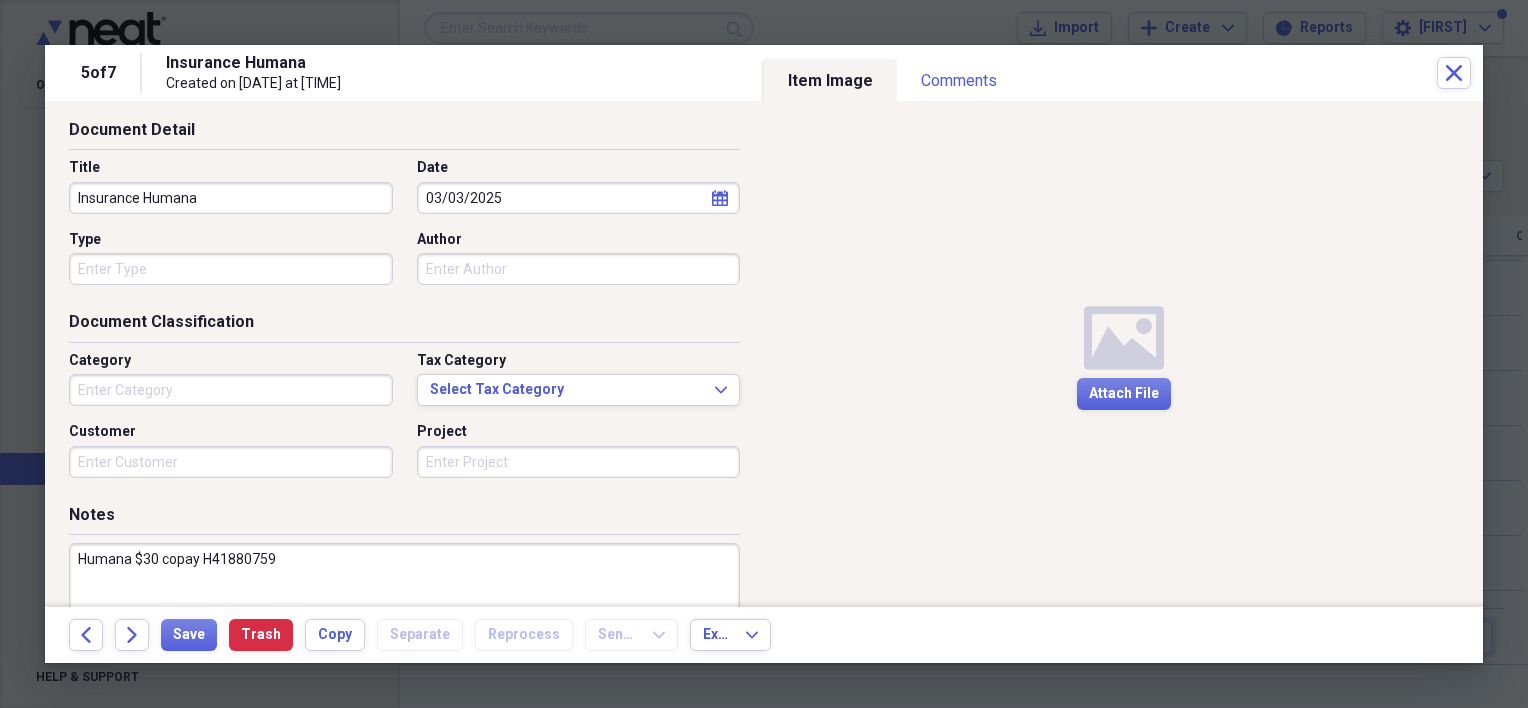 scroll, scrollTop: 0, scrollLeft: 0, axis: both 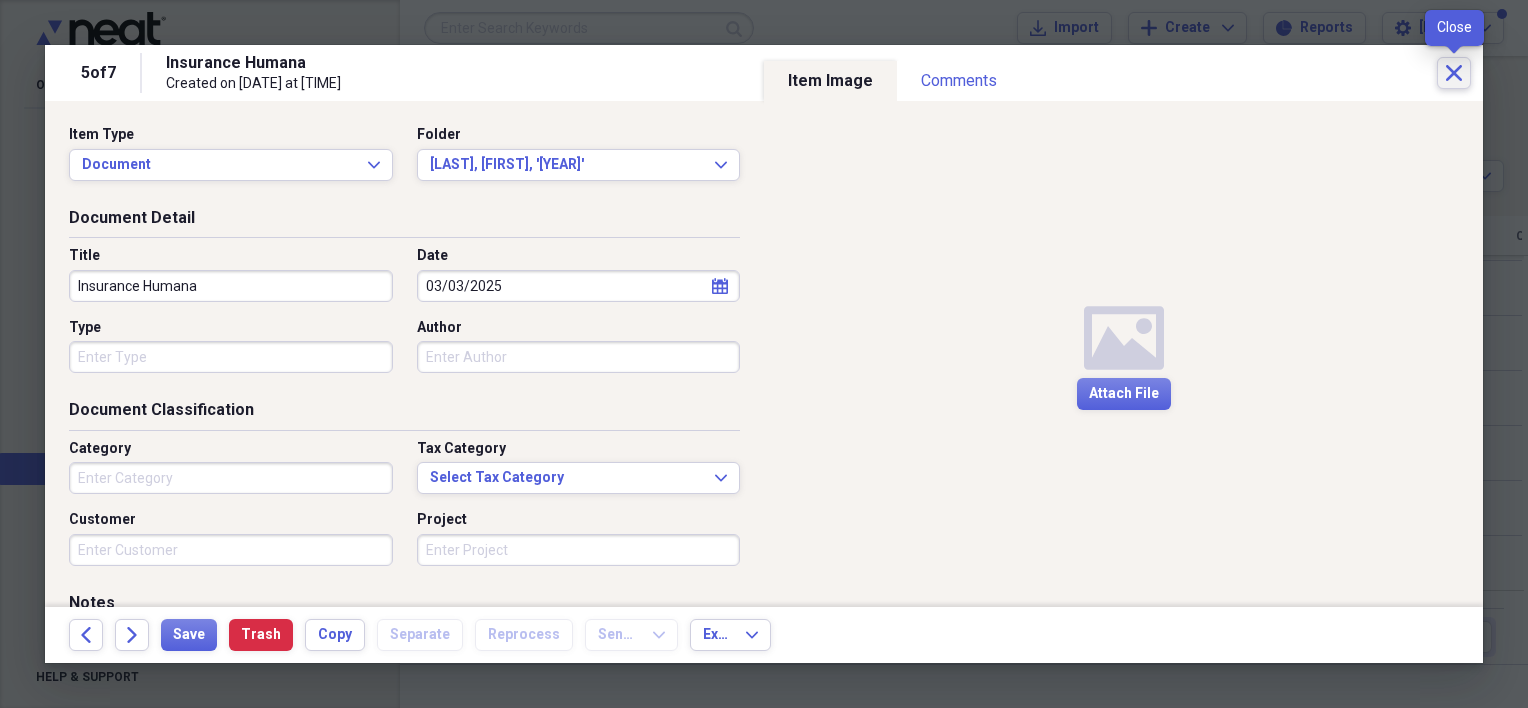 click on "Close" 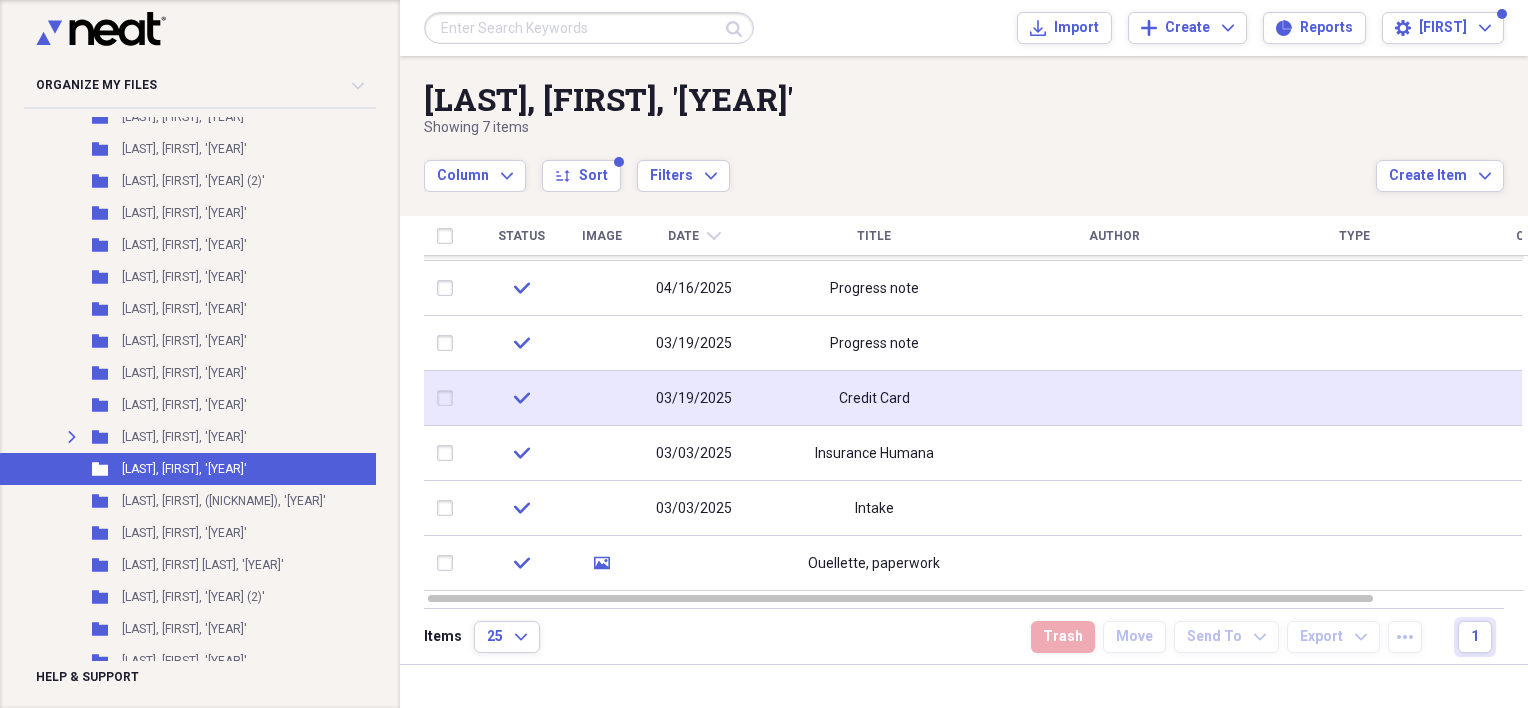 click on "Credit Card" at bounding box center [874, 399] 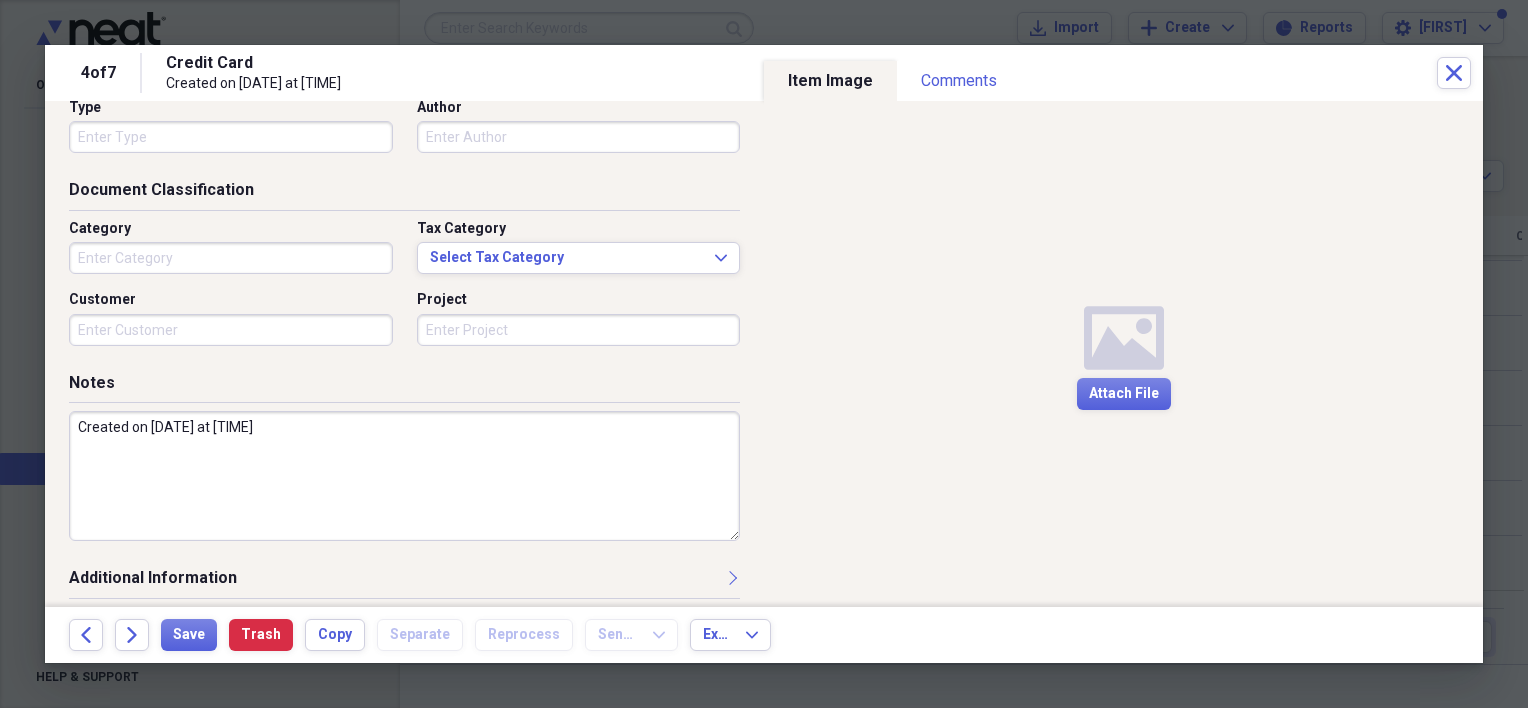 scroll, scrollTop: 228, scrollLeft: 0, axis: vertical 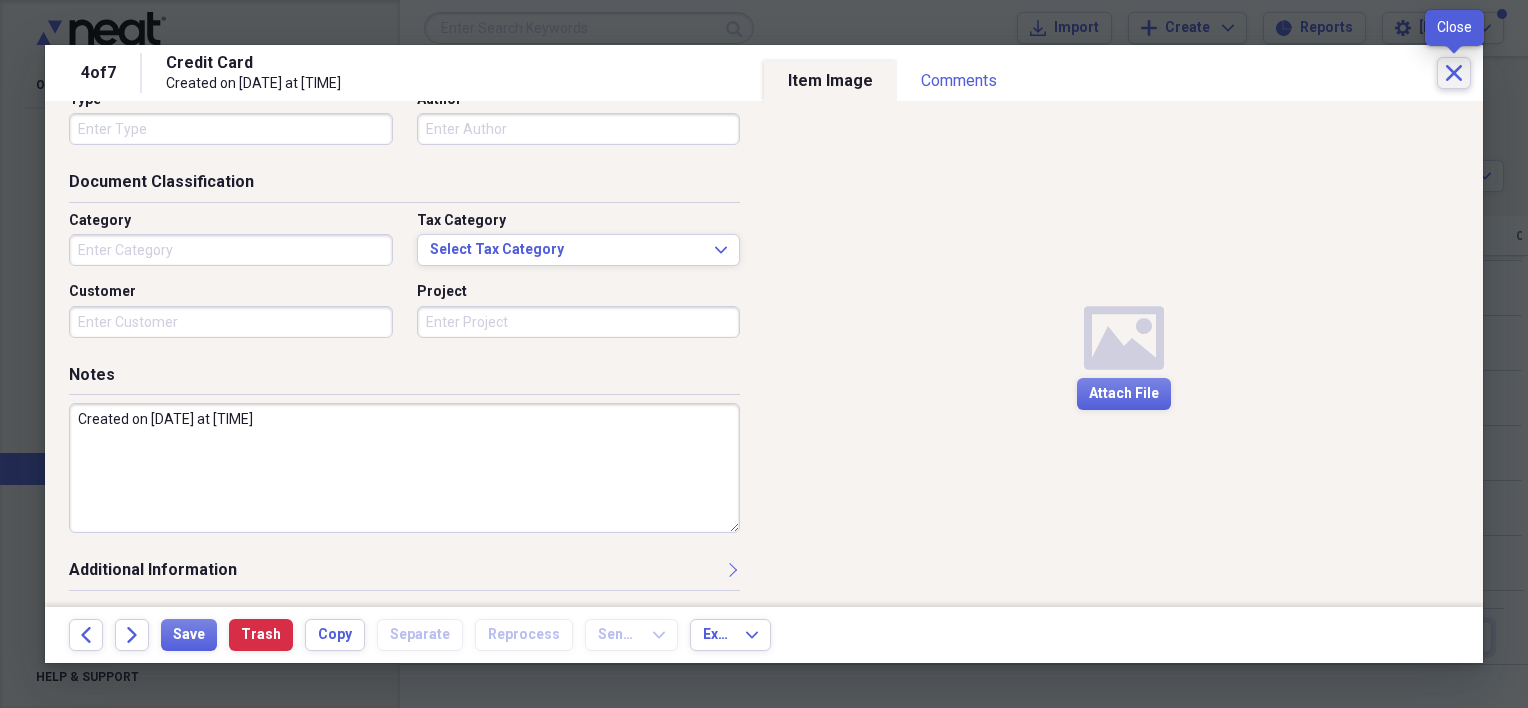 click 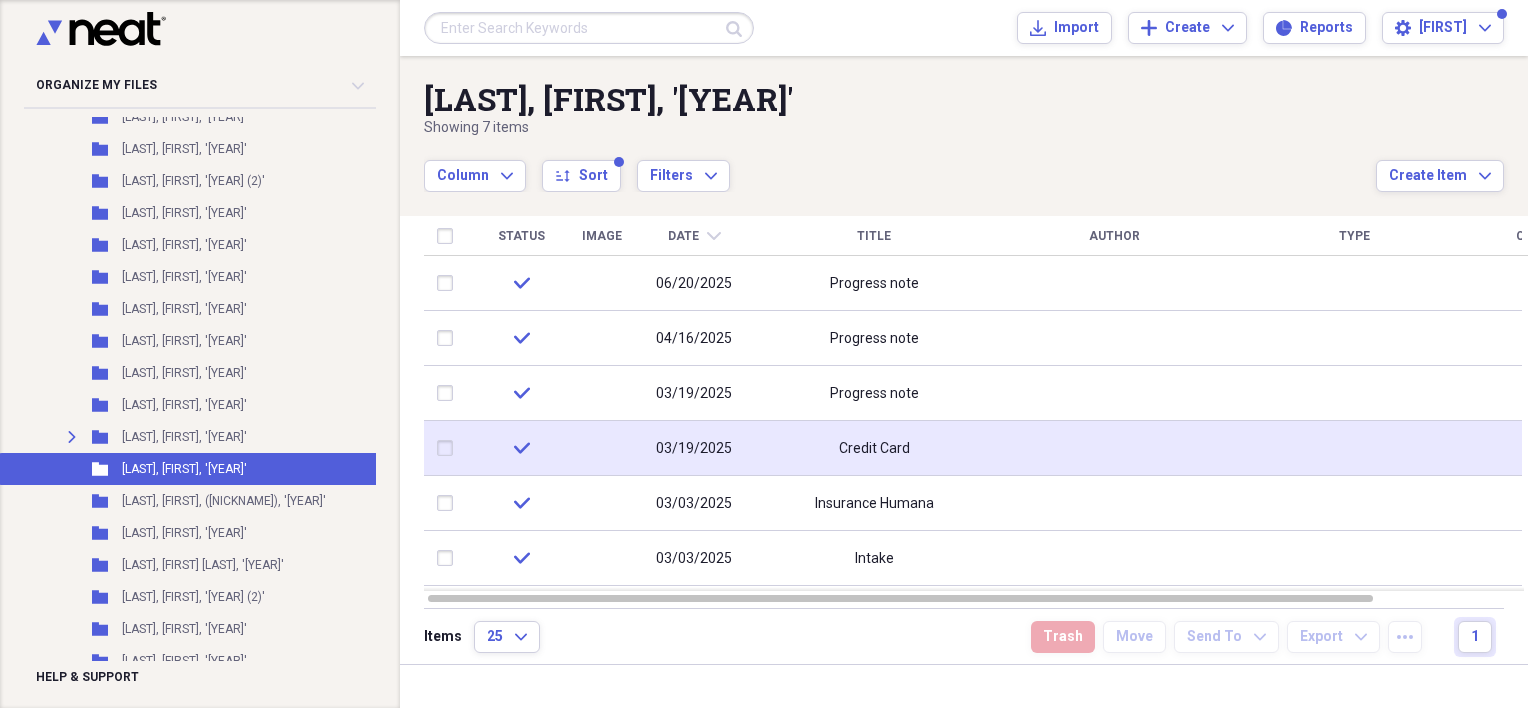 click on "Credit Card" at bounding box center (874, 449) 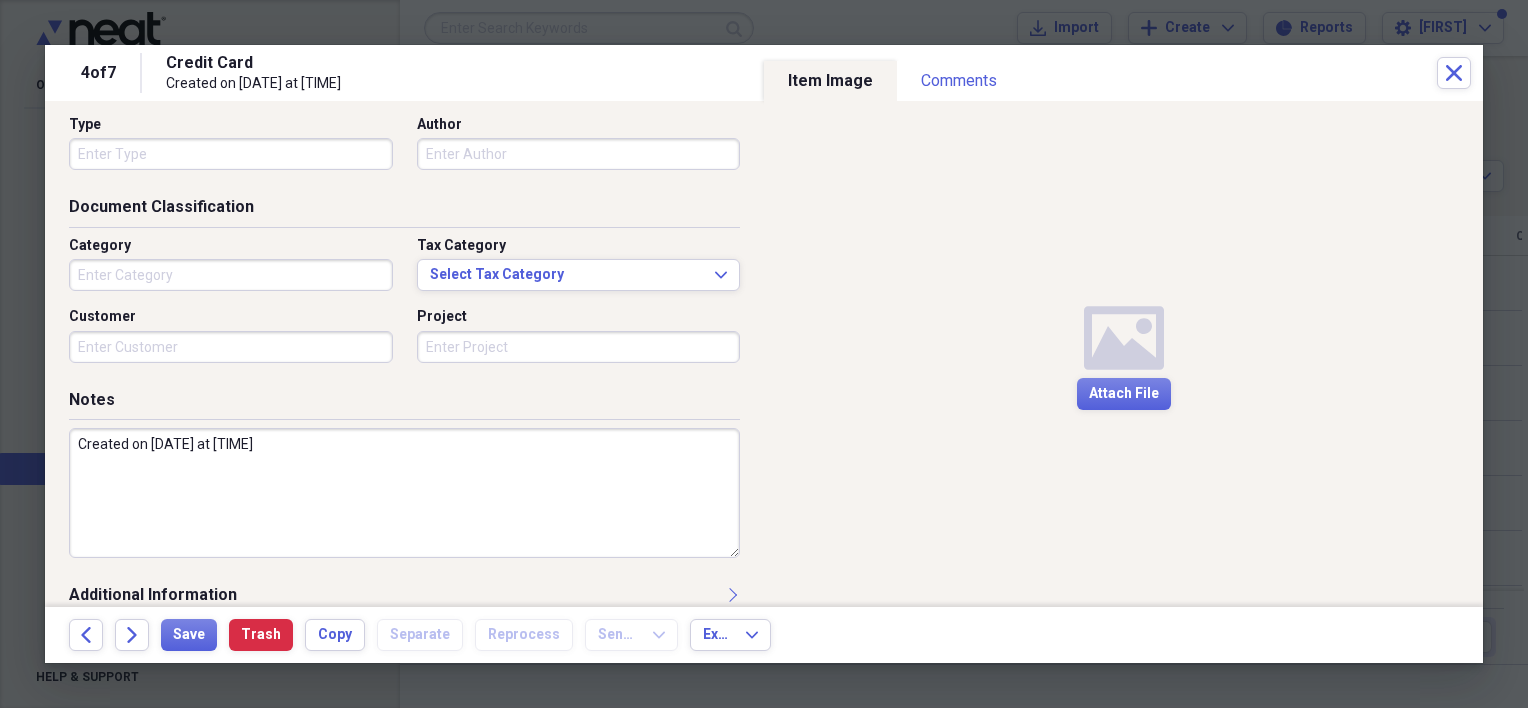 scroll, scrollTop: 228, scrollLeft: 0, axis: vertical 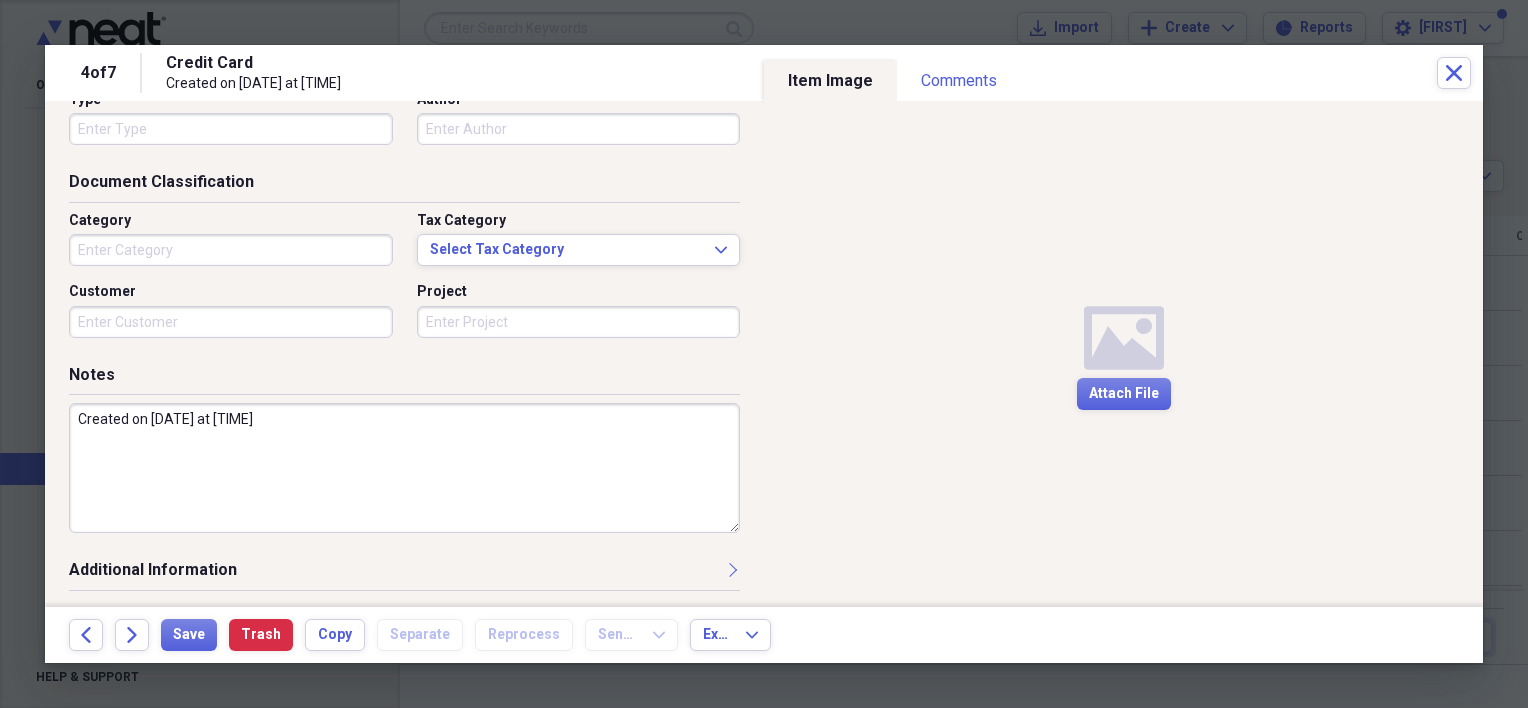 drag, startPoint x: 214, startPoint y: 424, endPoint x: 221, endPoint y: 409, distance: 16.552946 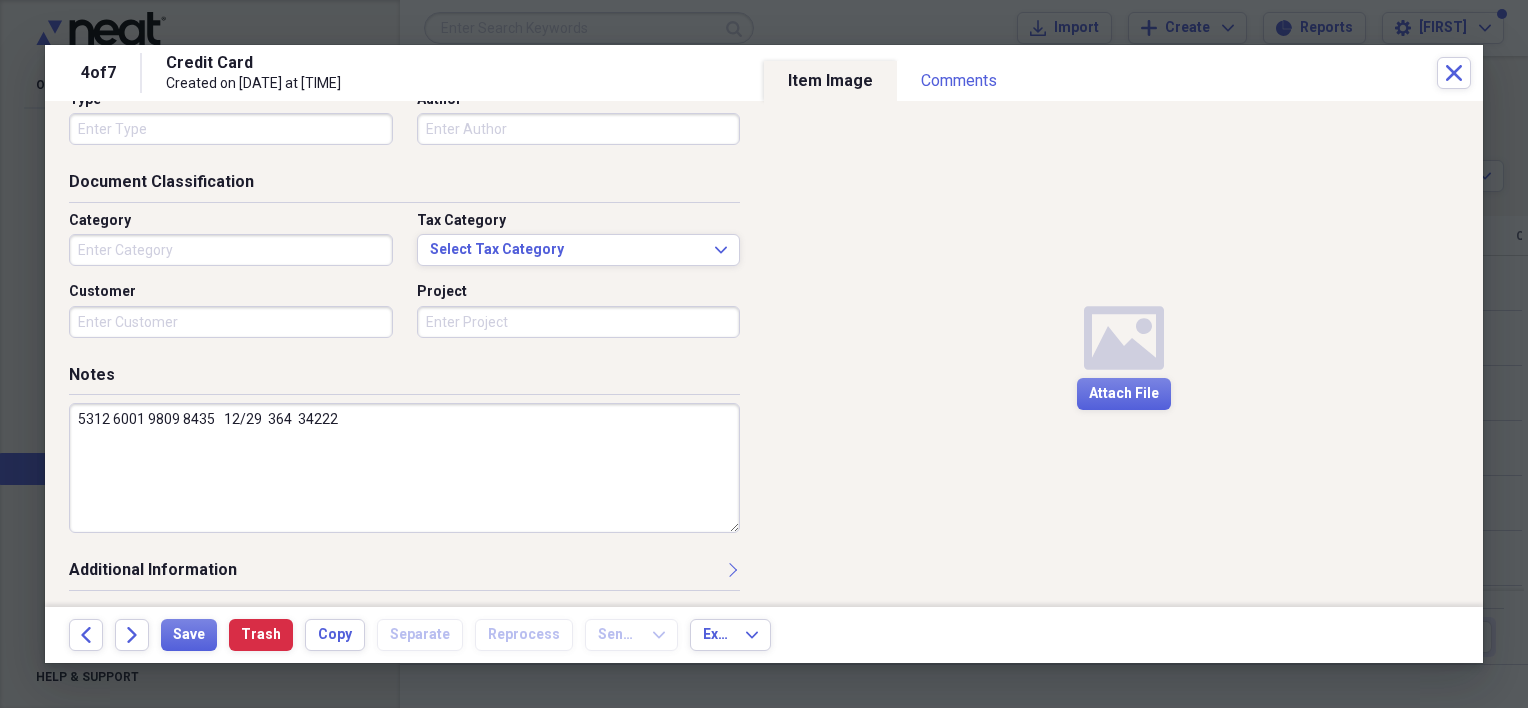 drag, startPoint x: 258, startPoint y: 412, endPoint x: 284, endPoint y: 366, distance: 52.83938 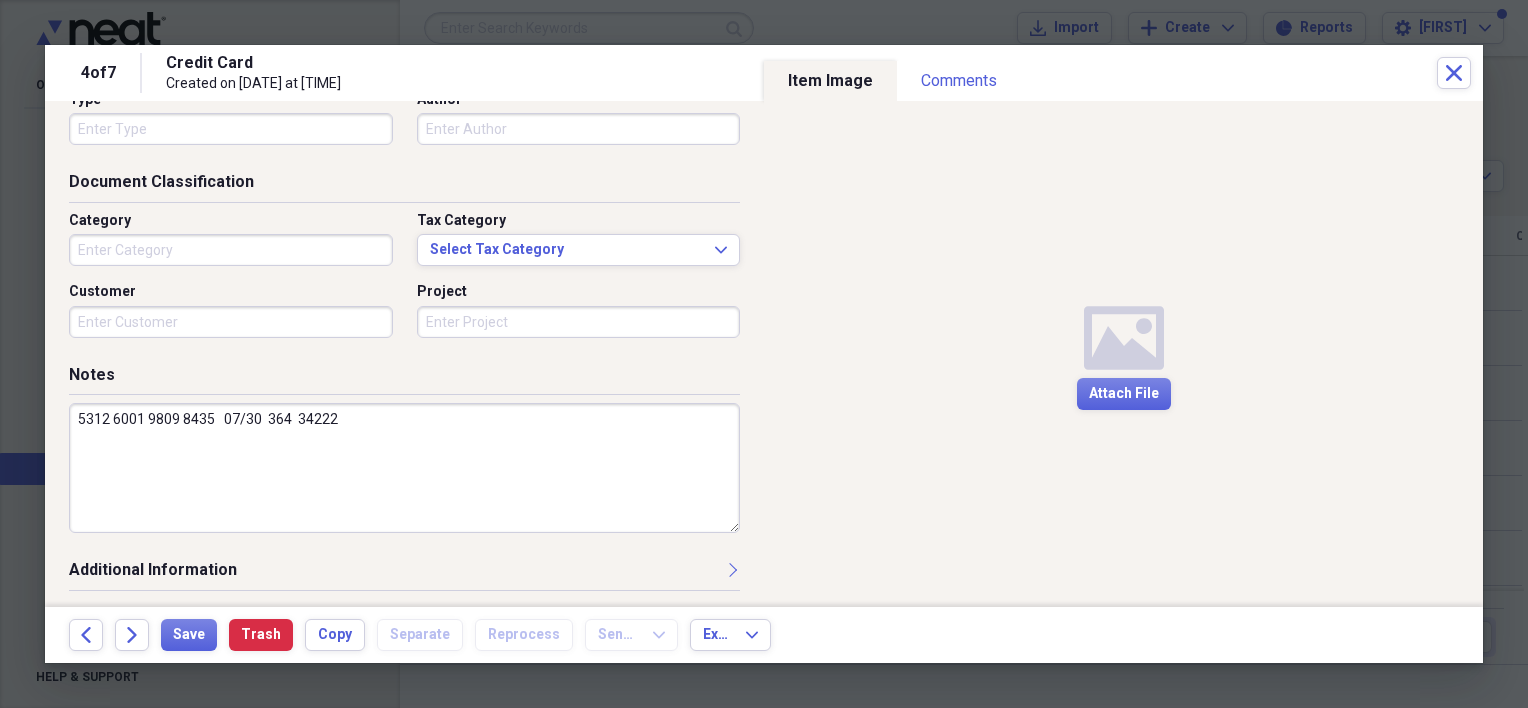 click on "5312 6001 9809 8435   07/30  364  34222" at bounding box center (404, 468) 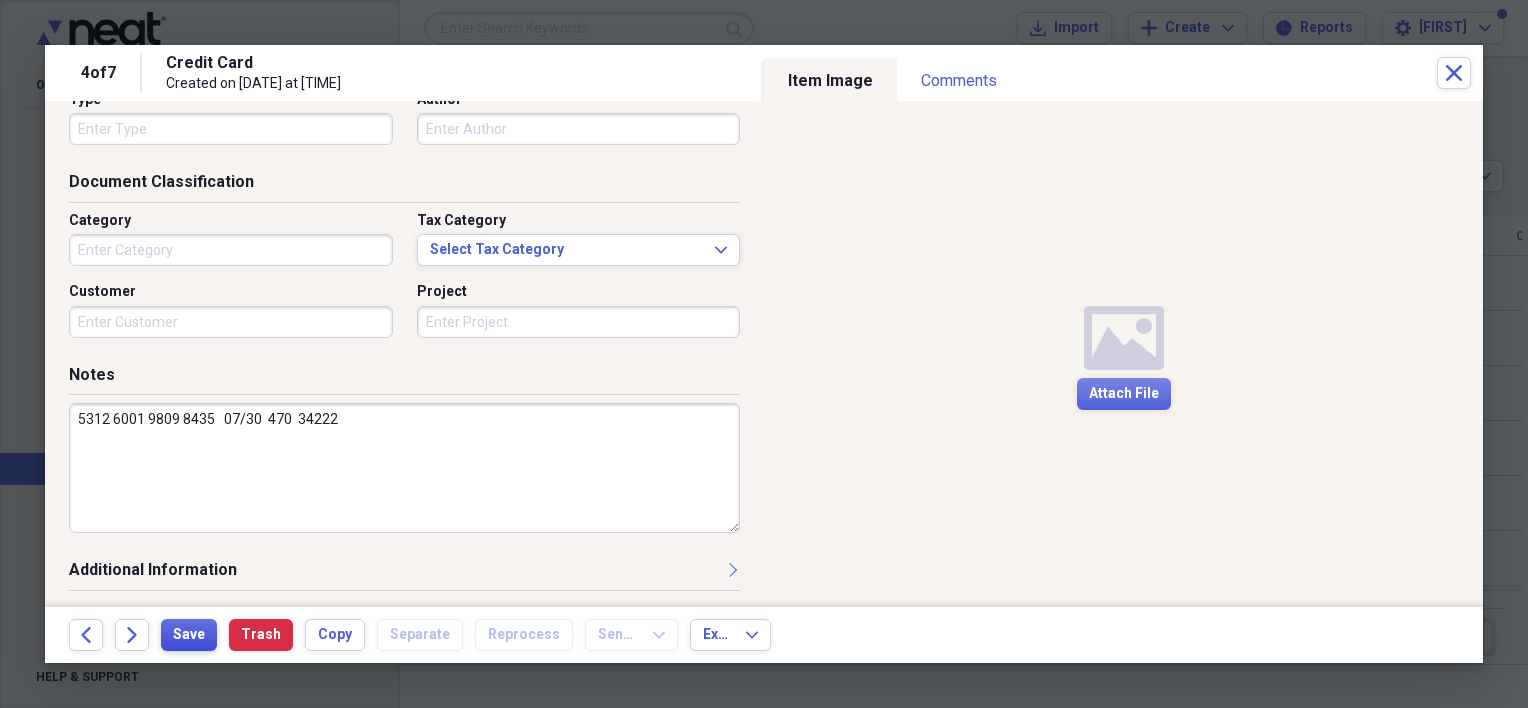 type on "5312 6001 9809 8435   07/30  470  34222" 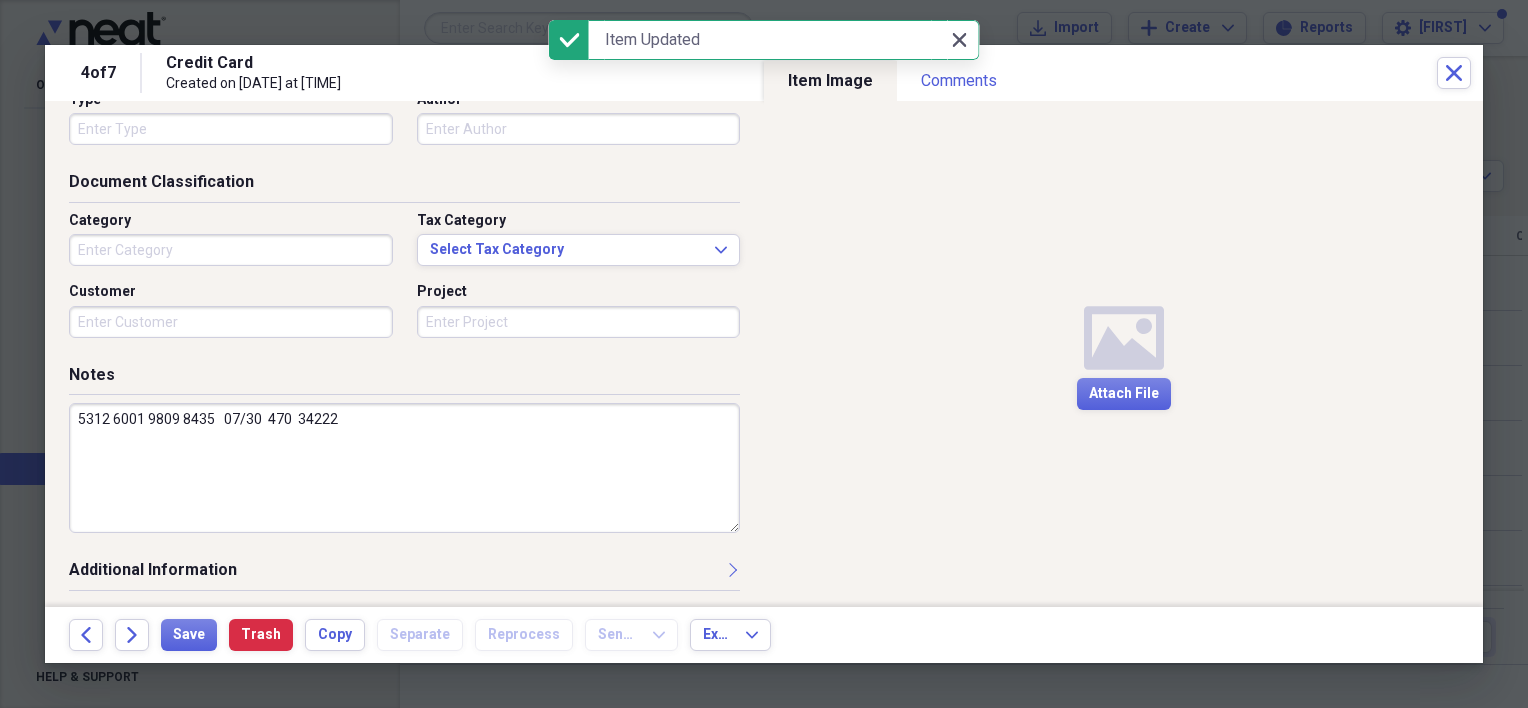 click on "Close" 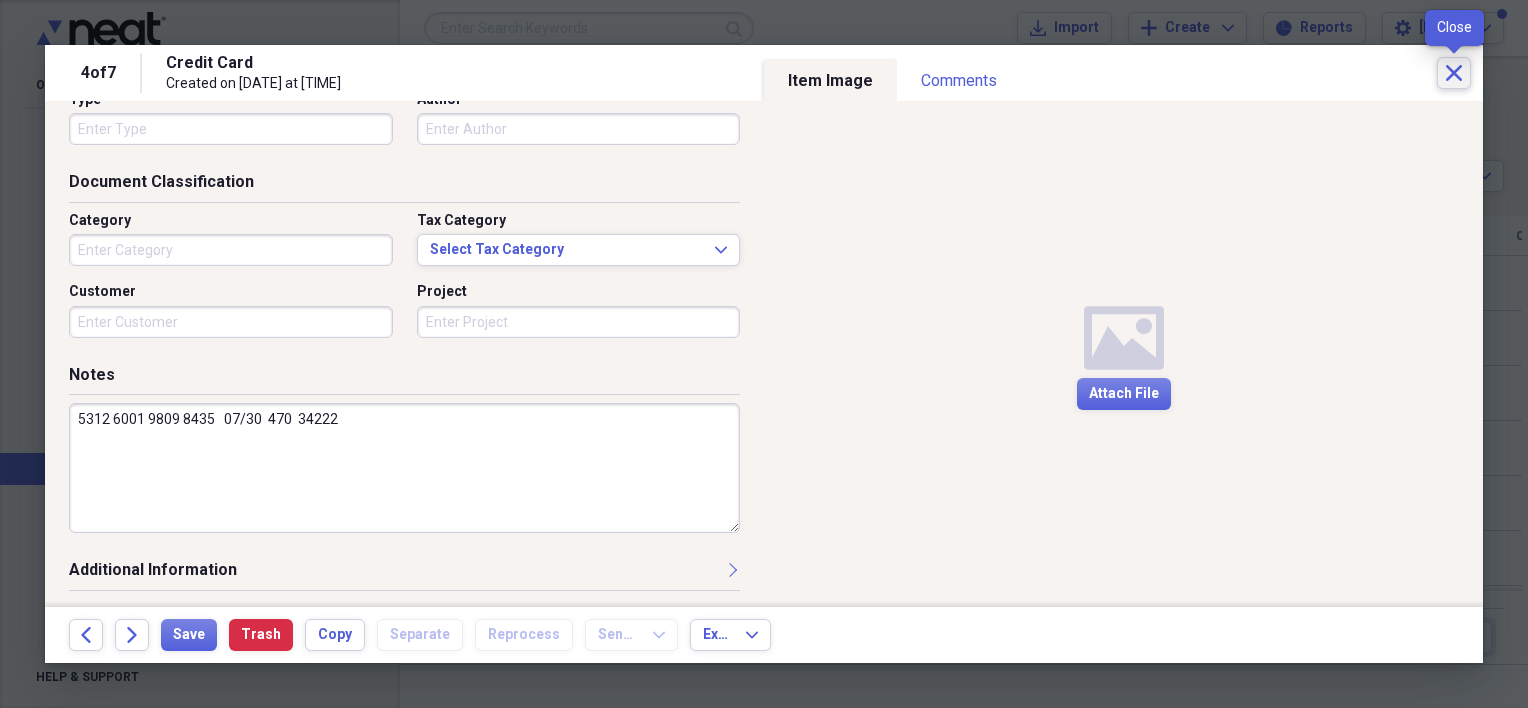 click on "Close" at bounding box center (1454, 73) 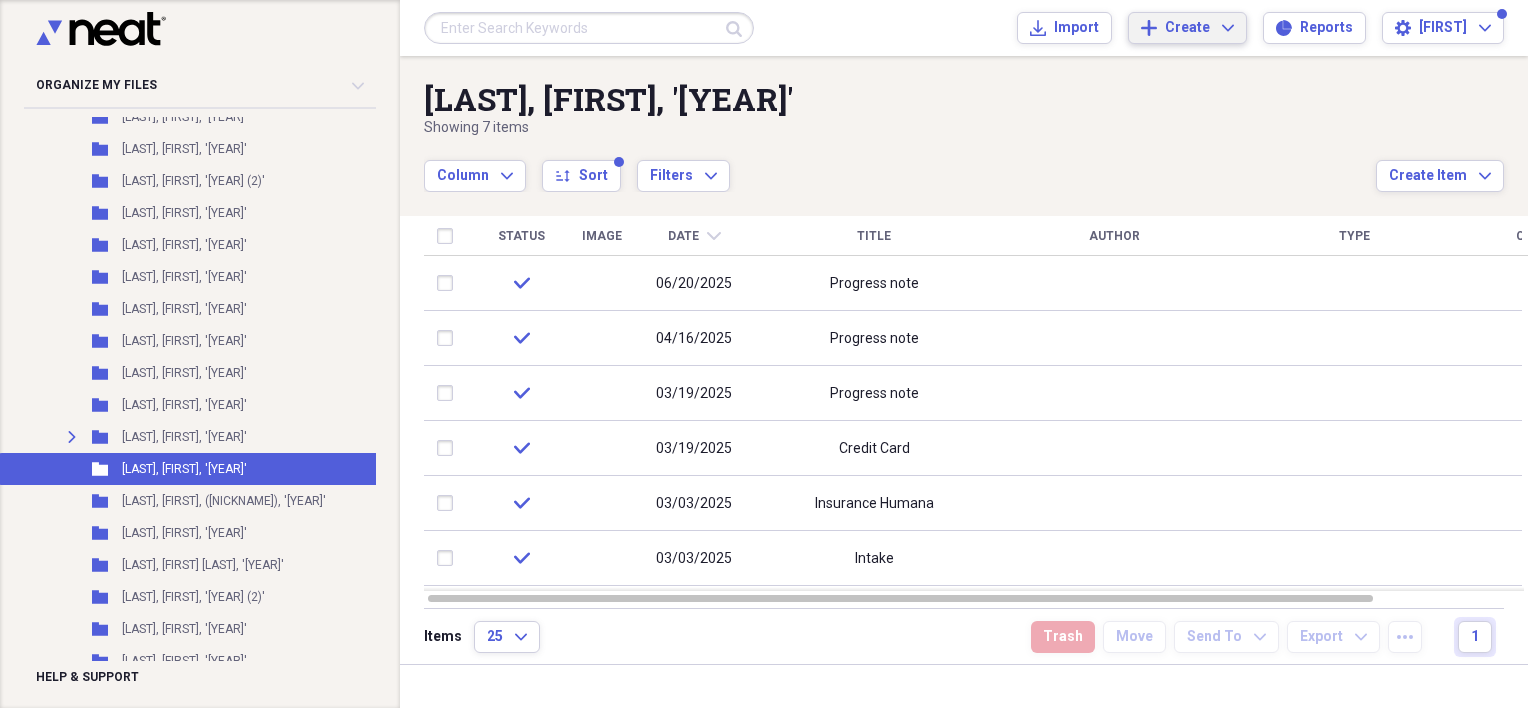 click on "Create Expand" at bounding box center (1199, 28) 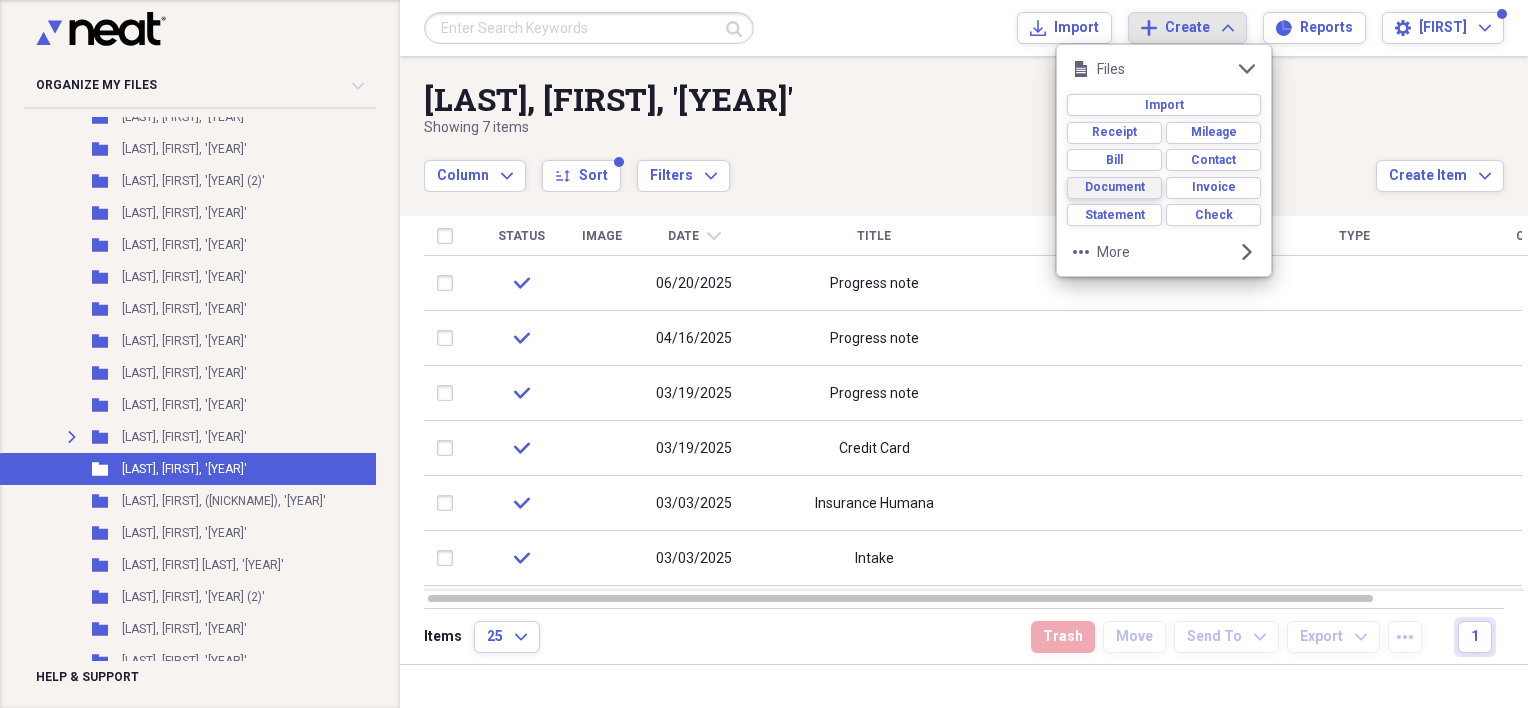 click on "Document" at bounding box center (1115, 187) 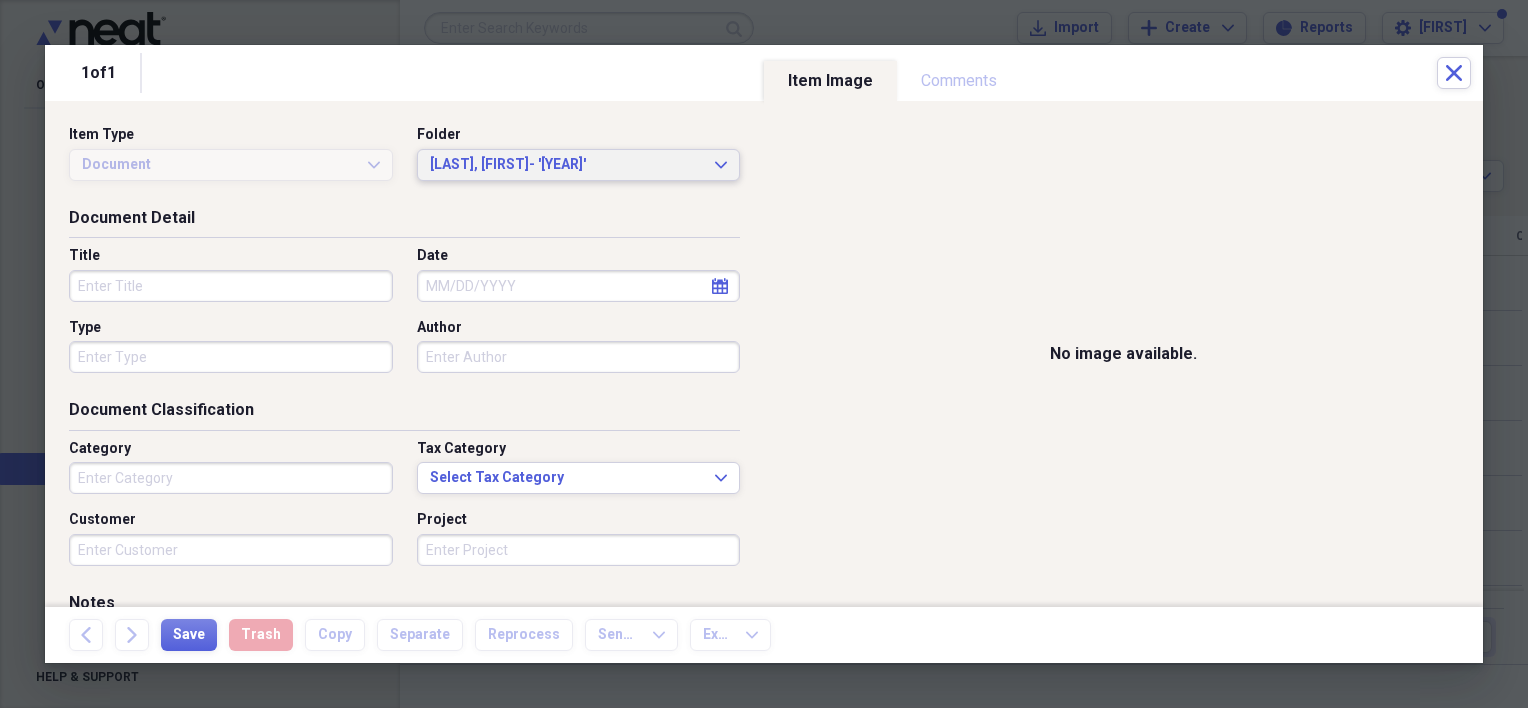 click on "Expand" 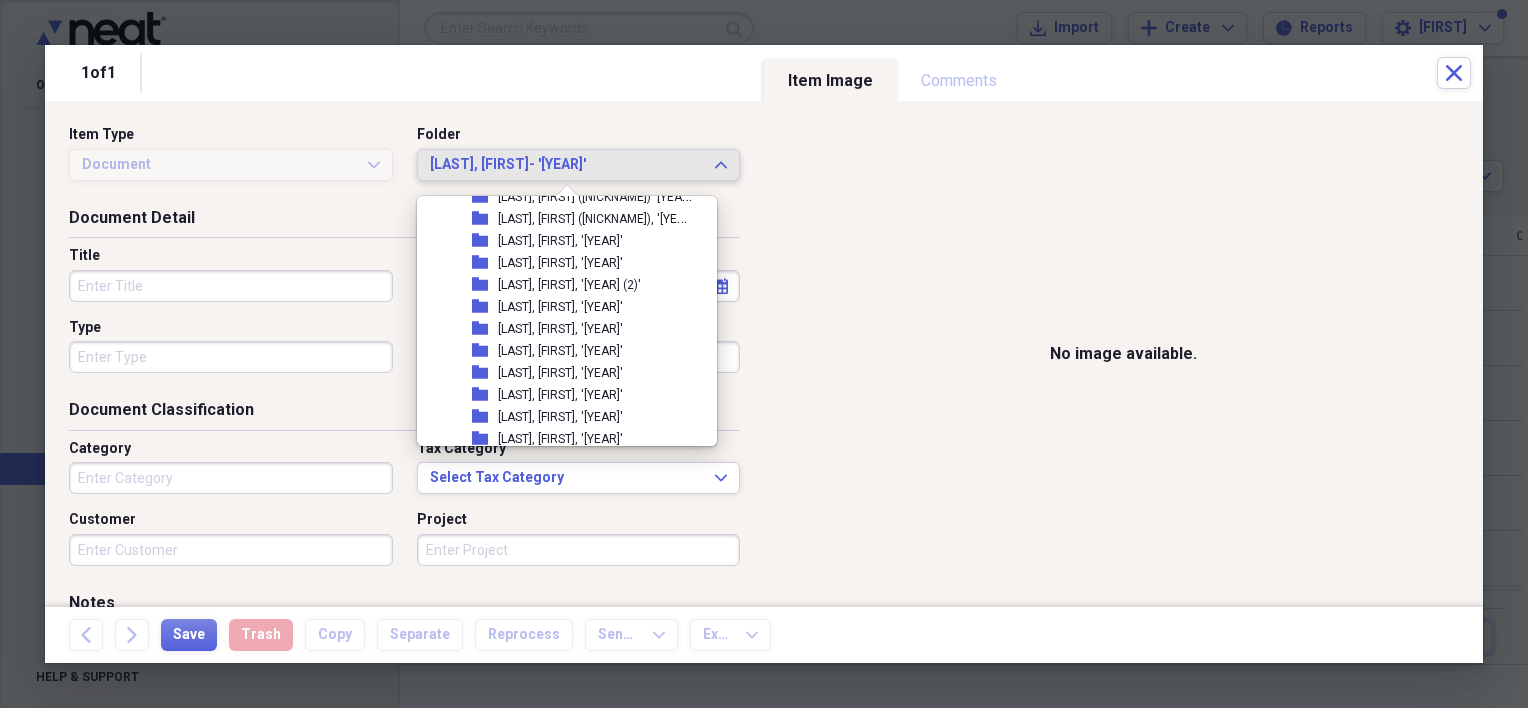 scroll, scrollTop: 864, scrollLeft: 0, axis: vertical 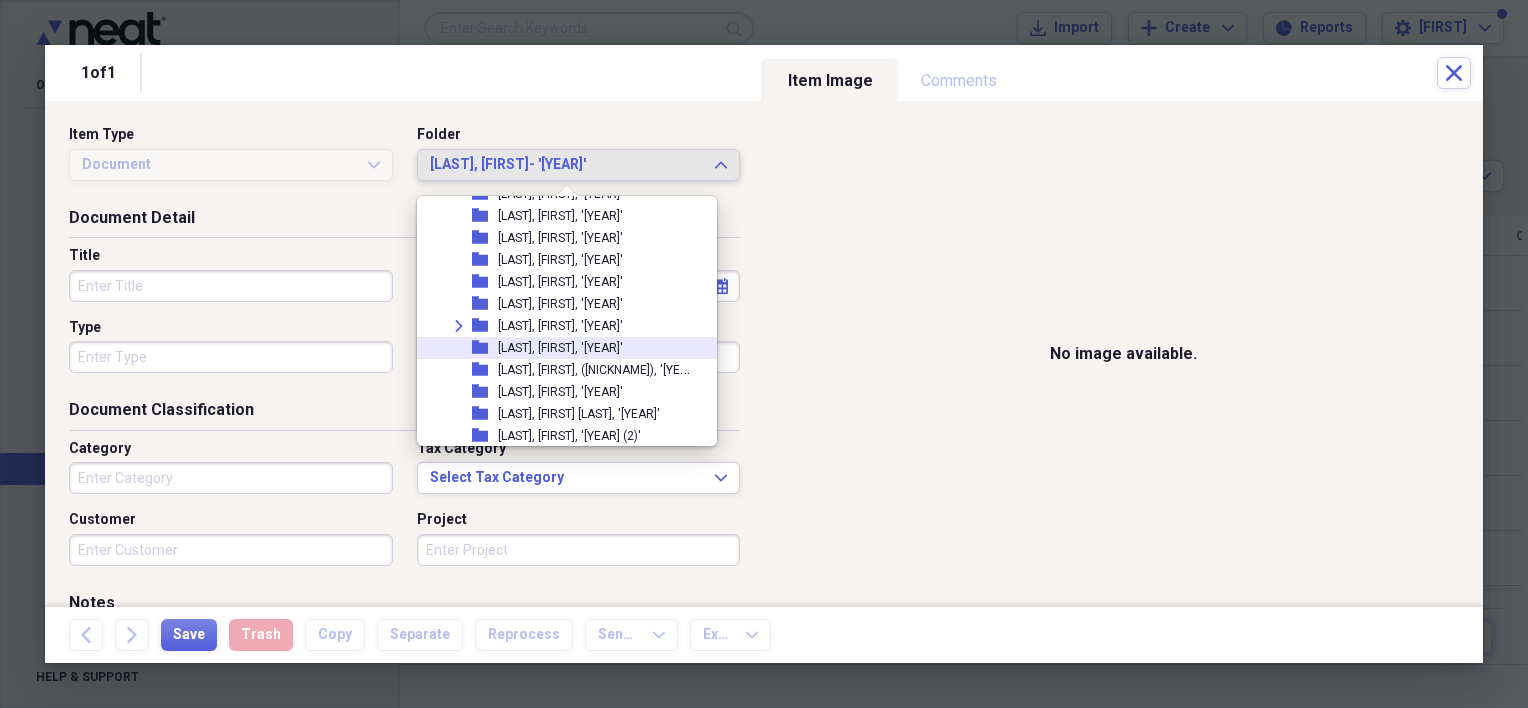 click on "[LAST], [FIRST], '[YEAR]'" at bounding box center (560, 348) 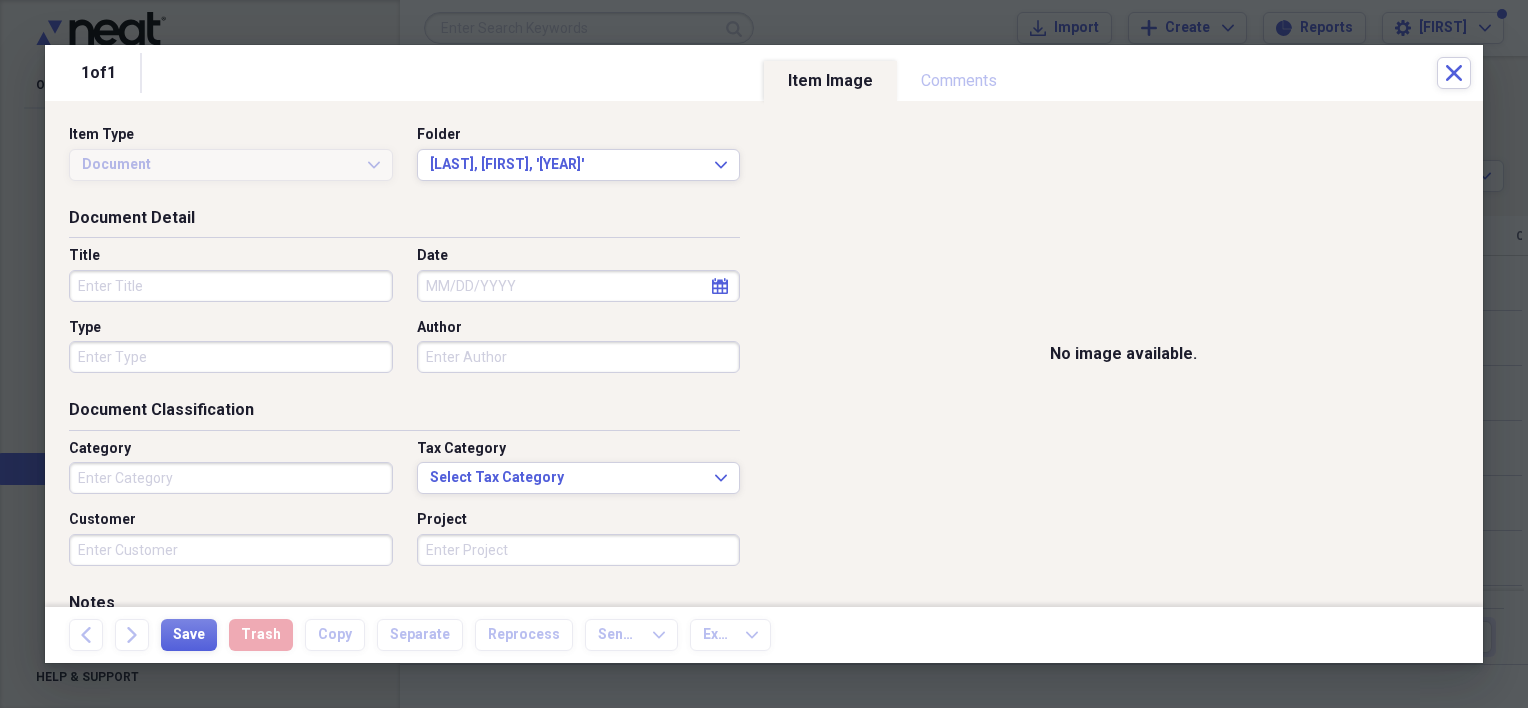 click 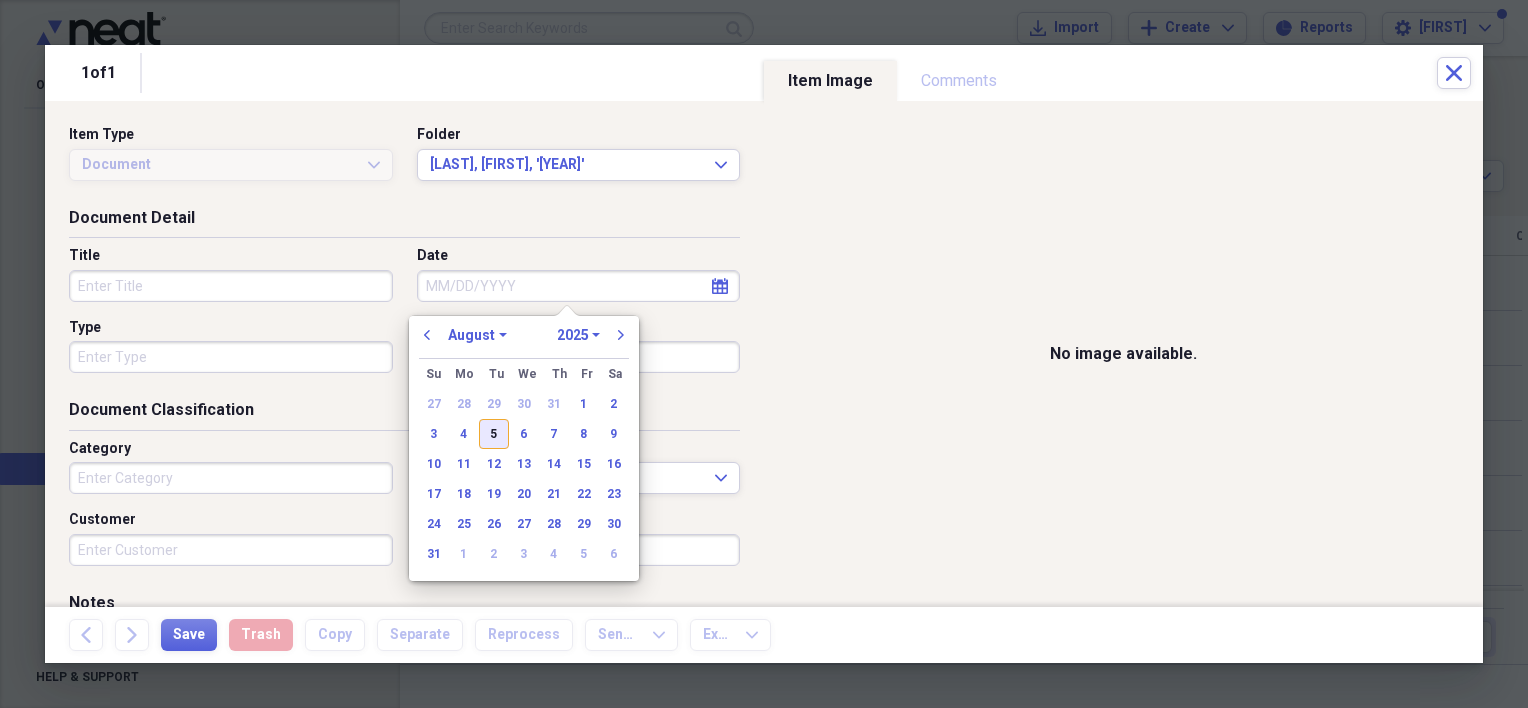 click on "5" at bounding box center (494, 434) 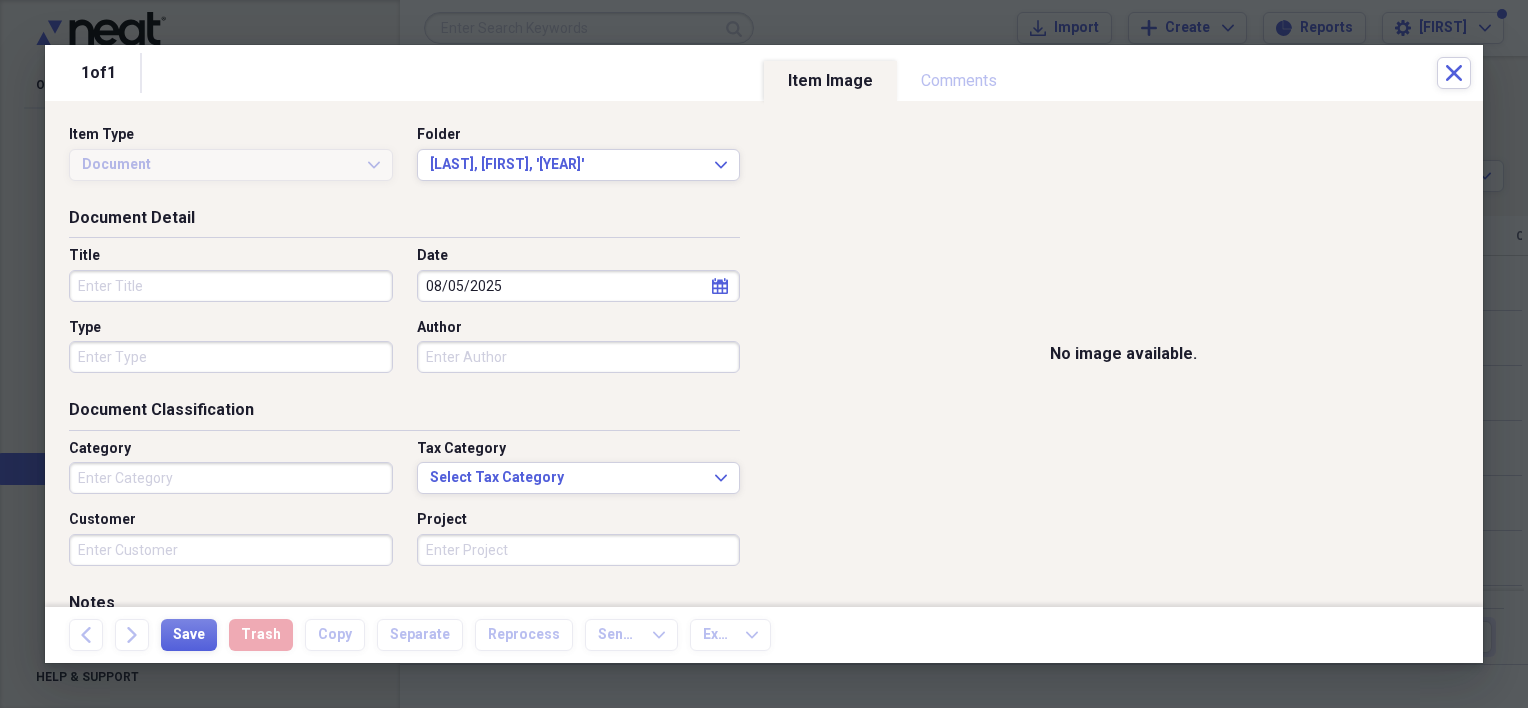 click on "Title" at bounding box center [231, 286] 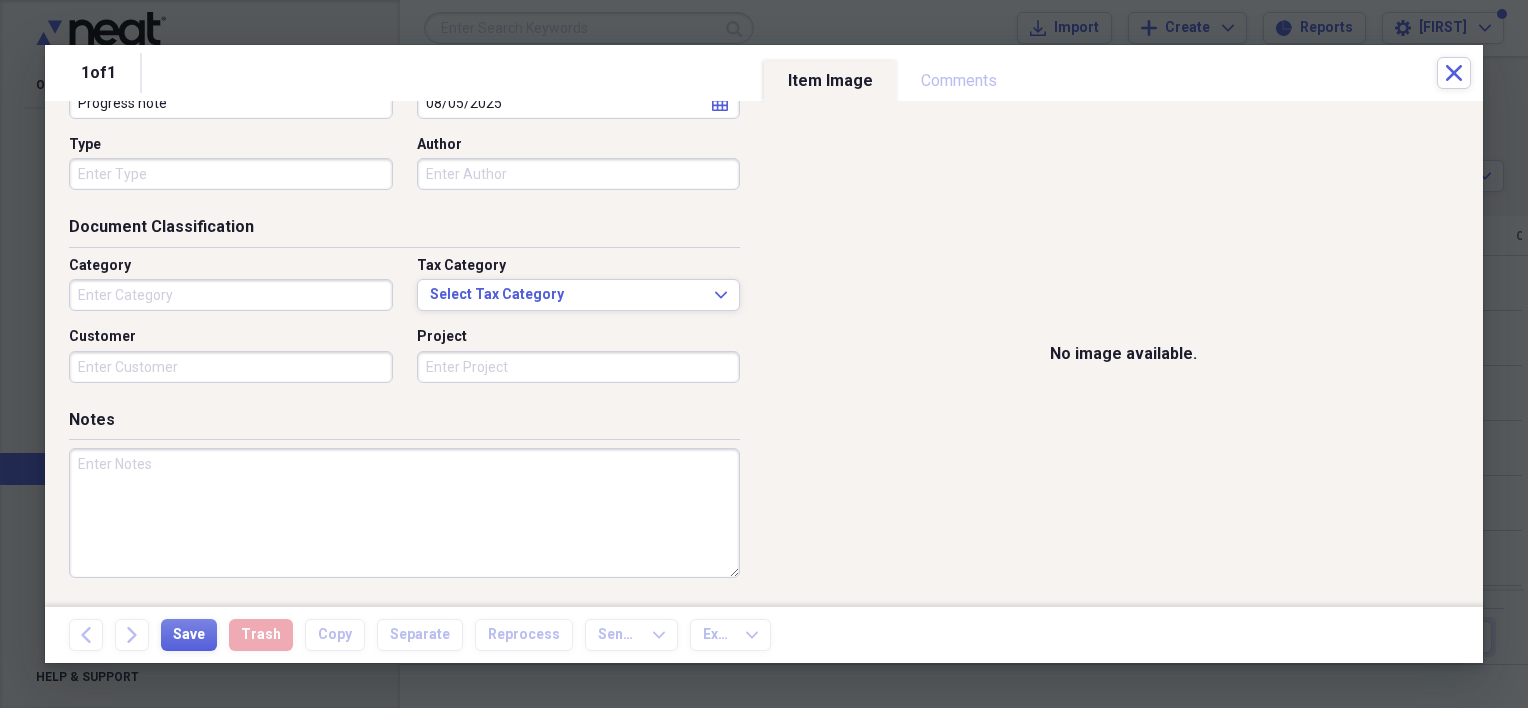 scroll, scrollTop: 228, scrollLeft: 0, axis: vertical 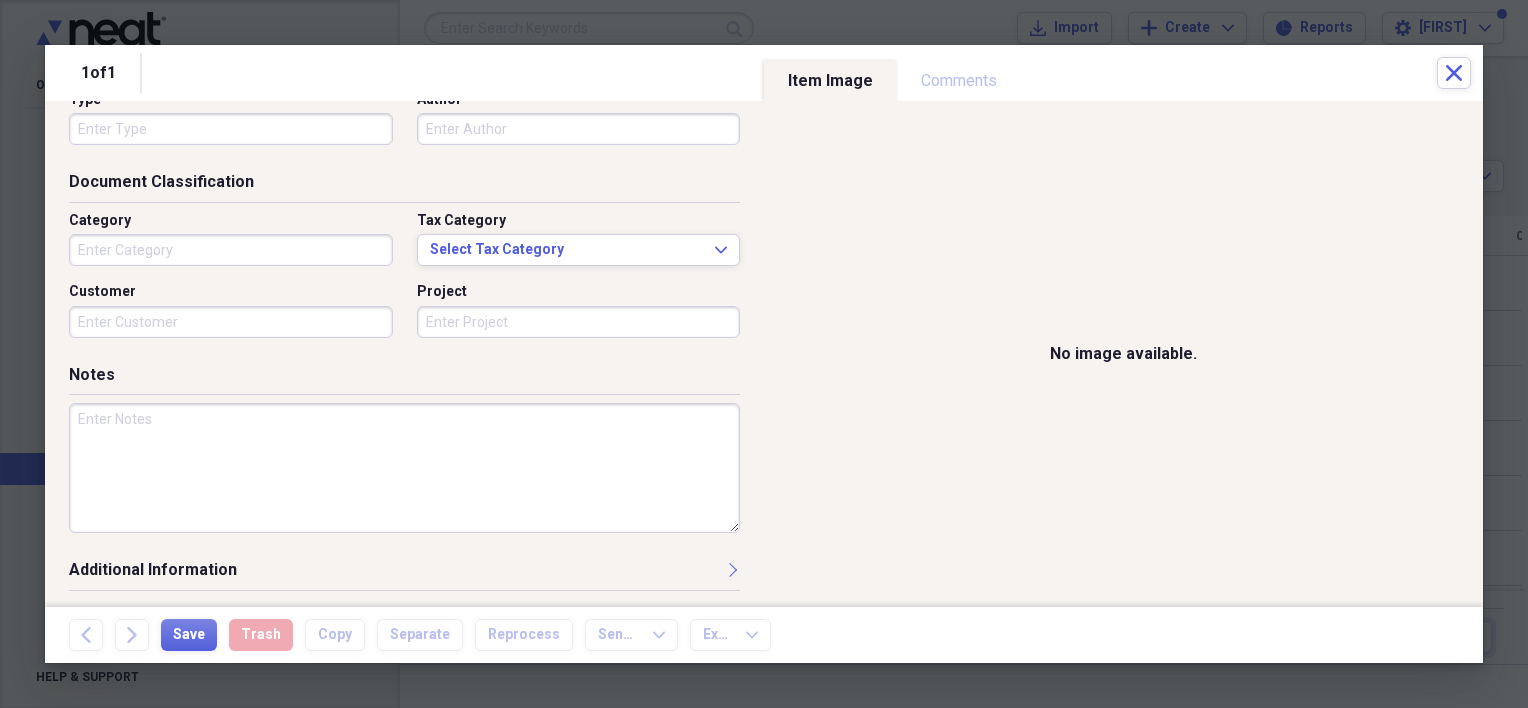 type on "Progress note" 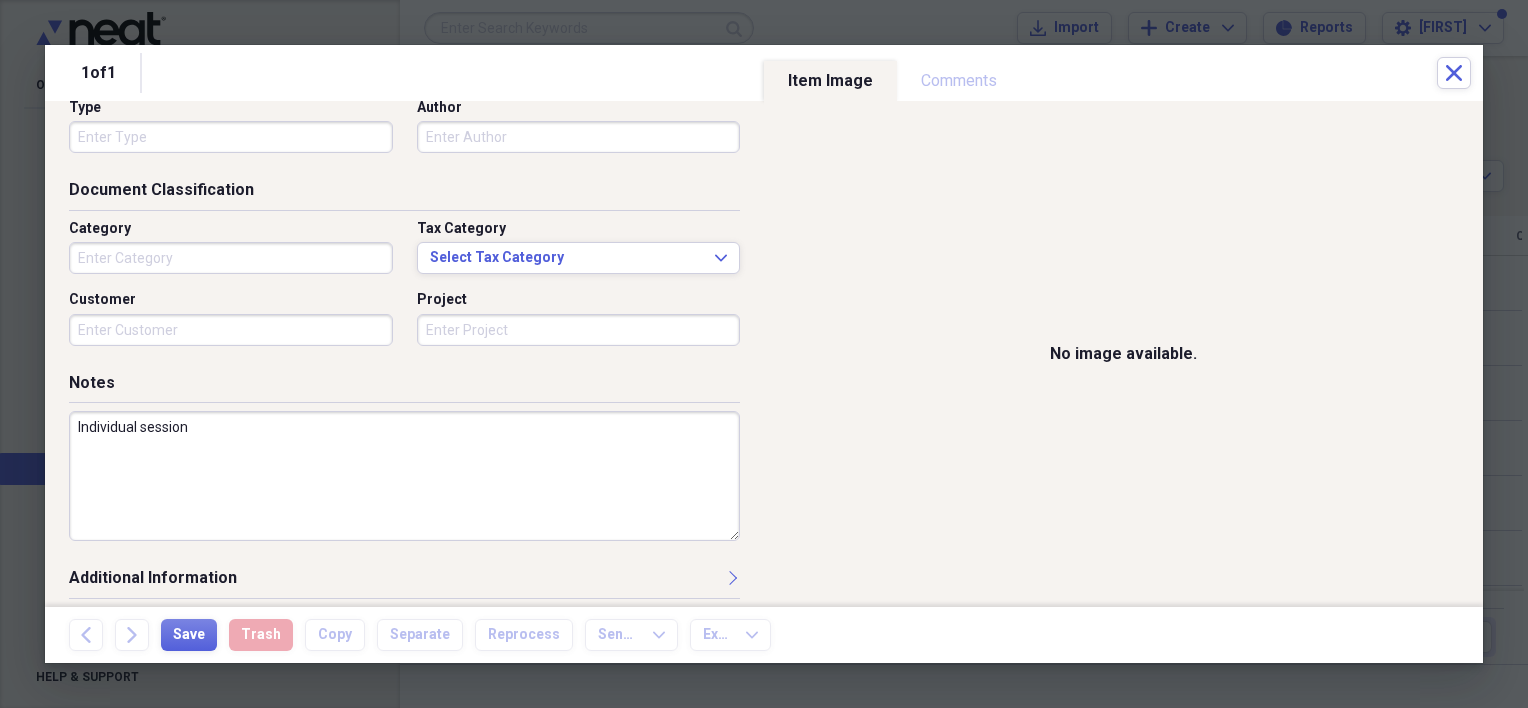 scroll, scrollTop: 228, scrollLeft: 0, axis: vertical 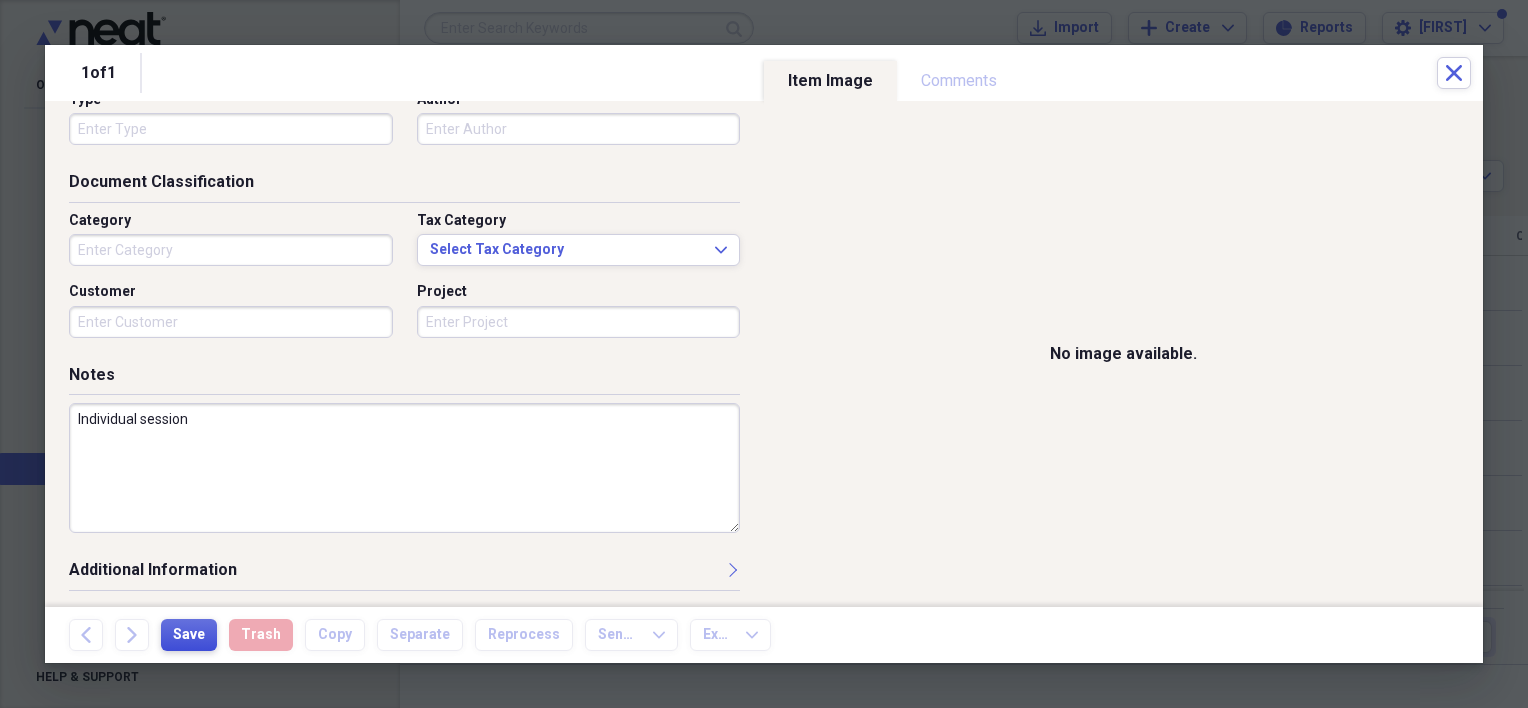 type on "Individual session" 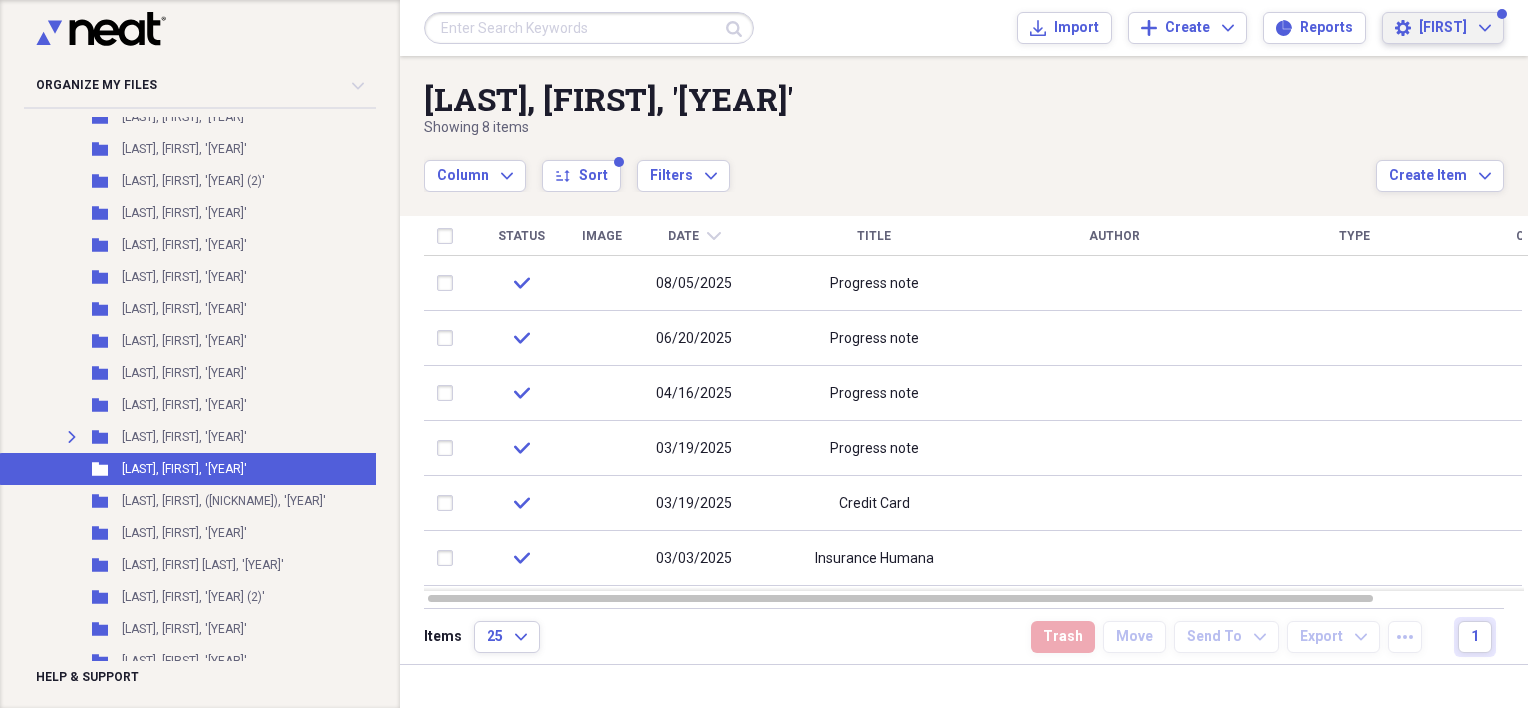 click on "[FIRST]" at bounding box center (1443, 28) 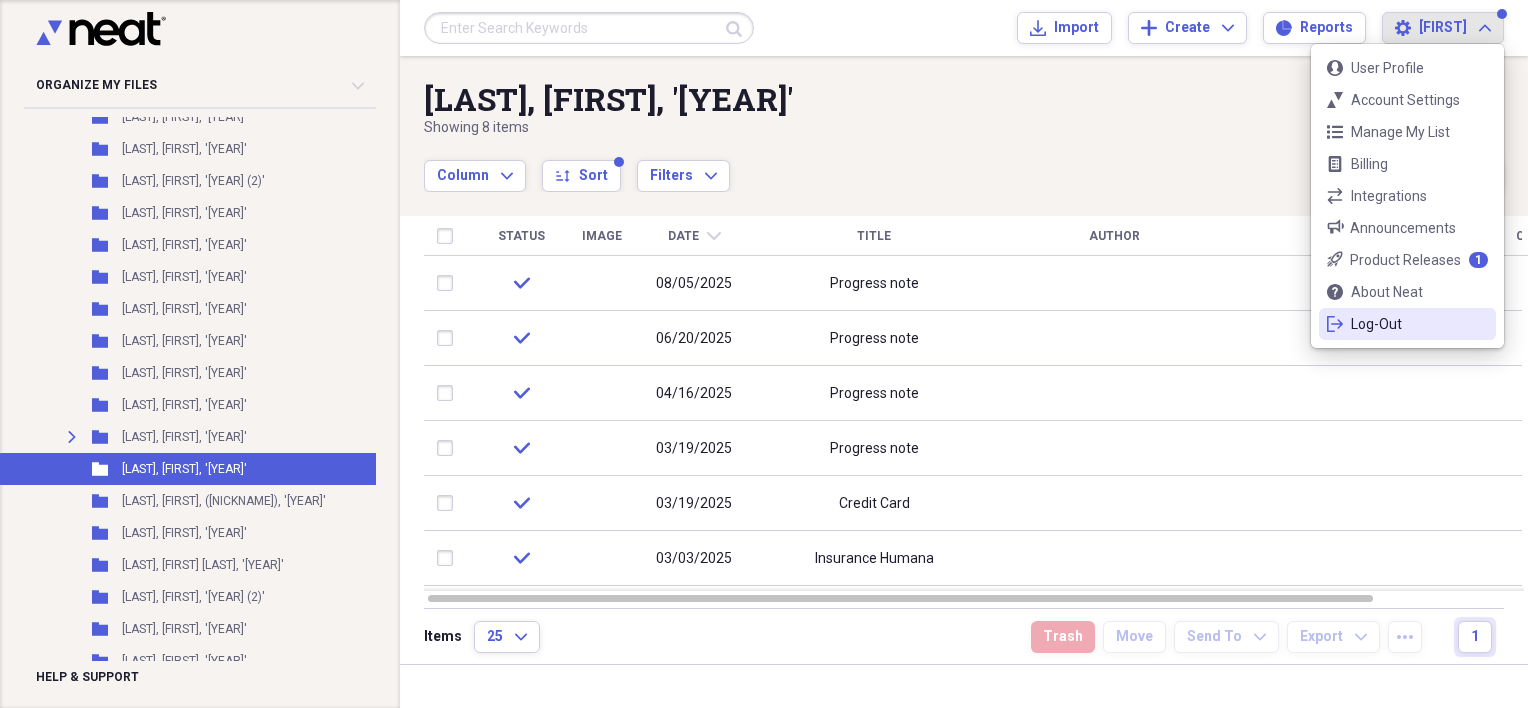 click on "Log-Out" at bounding box center (1407, 324) 